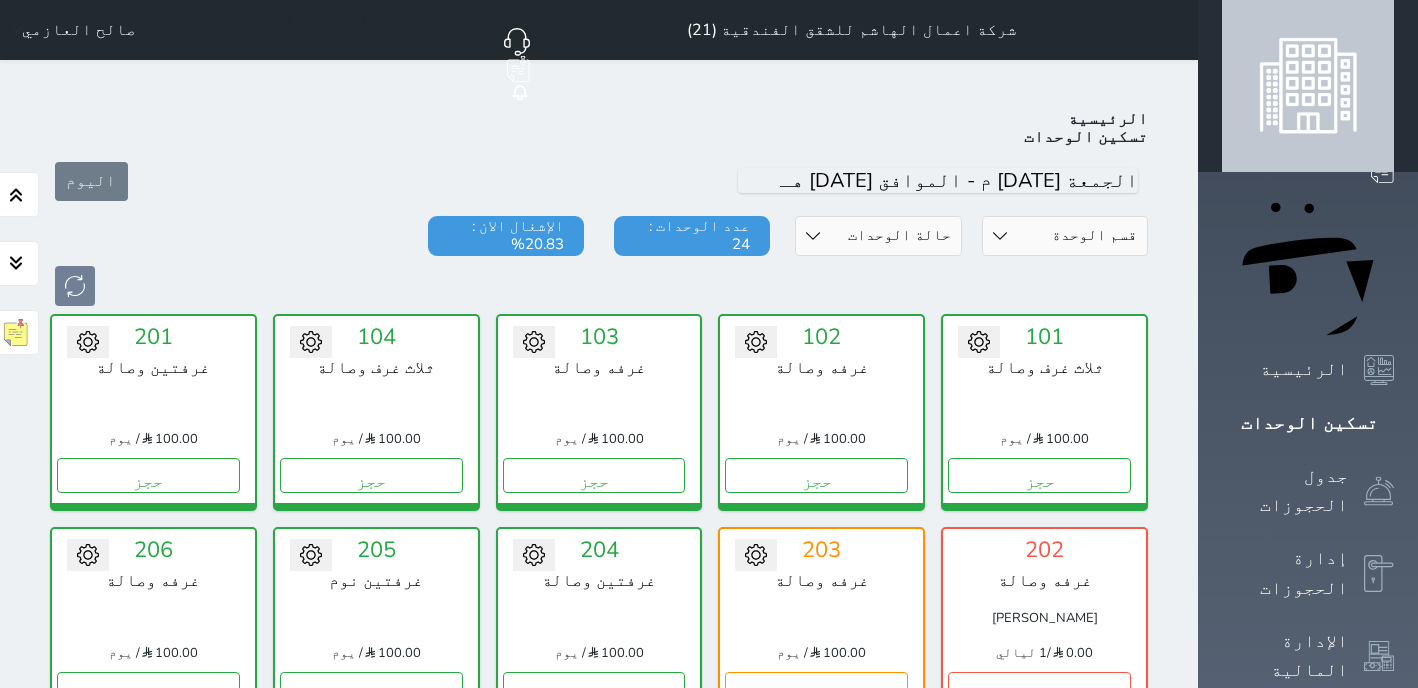 click at bounding box center [1308, 86] 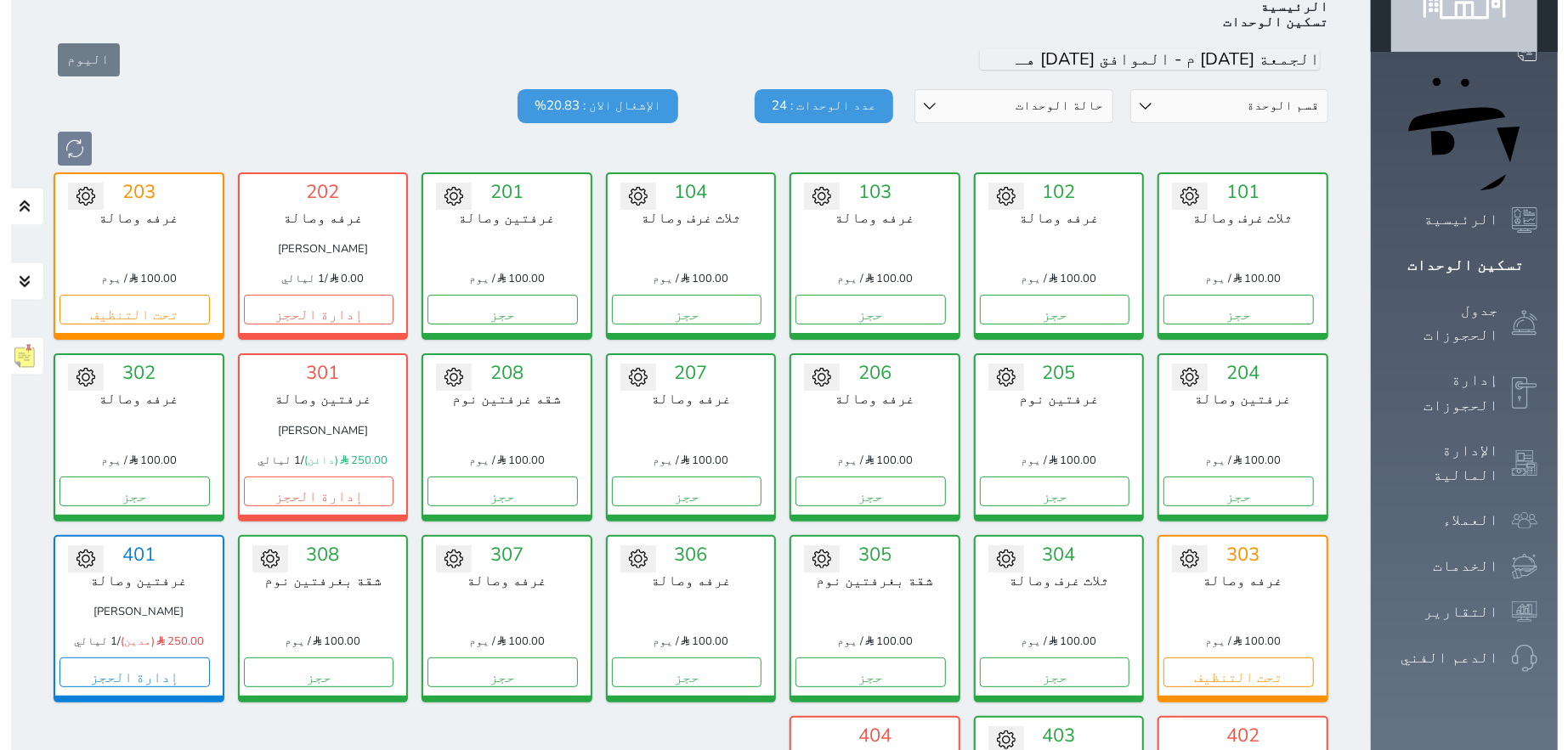 scroll, scrollTop: 0, scrollLeft: 0, axis: both 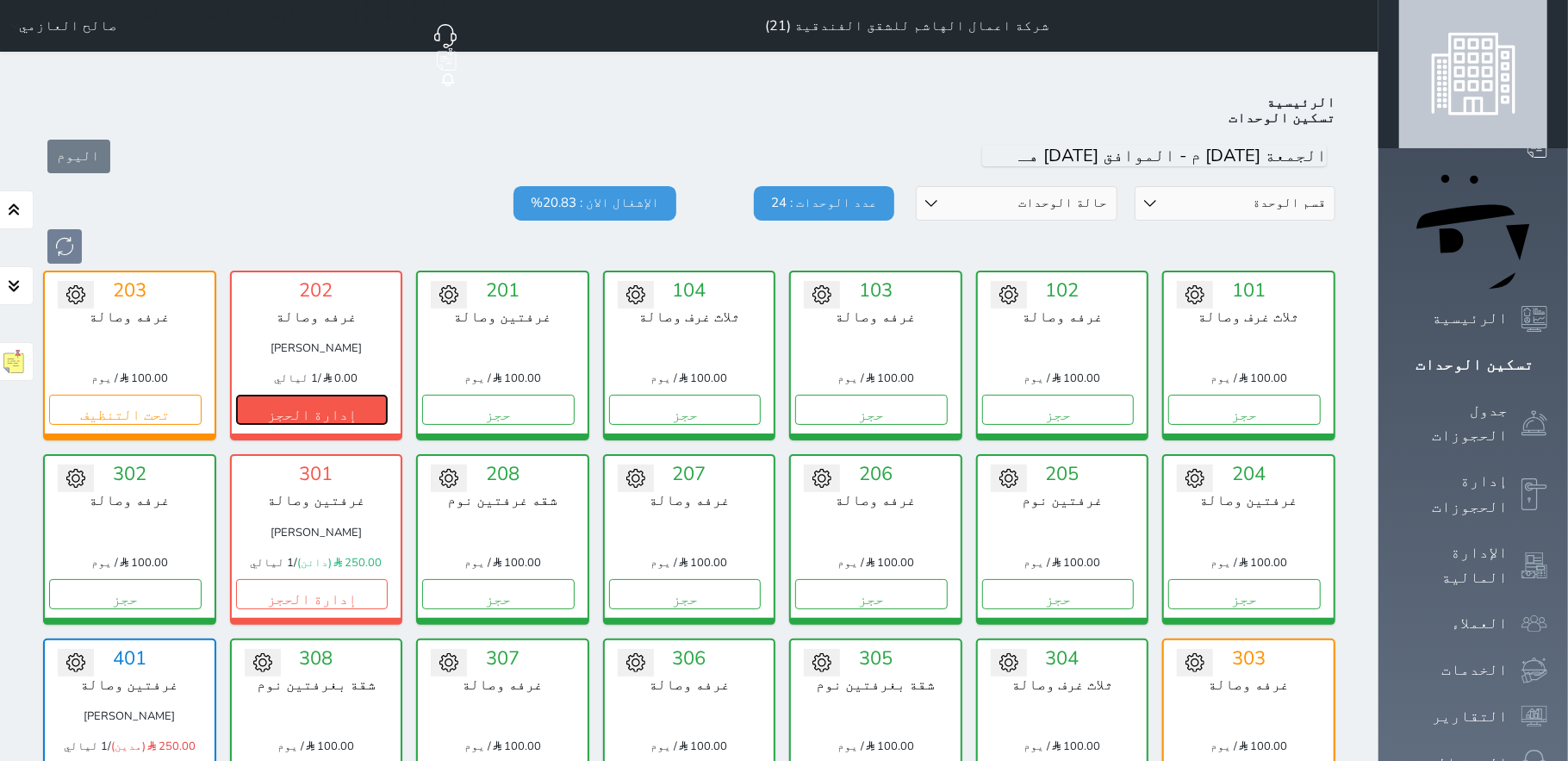 click on "إدارة الحجز" at bounding box center [312, 409] 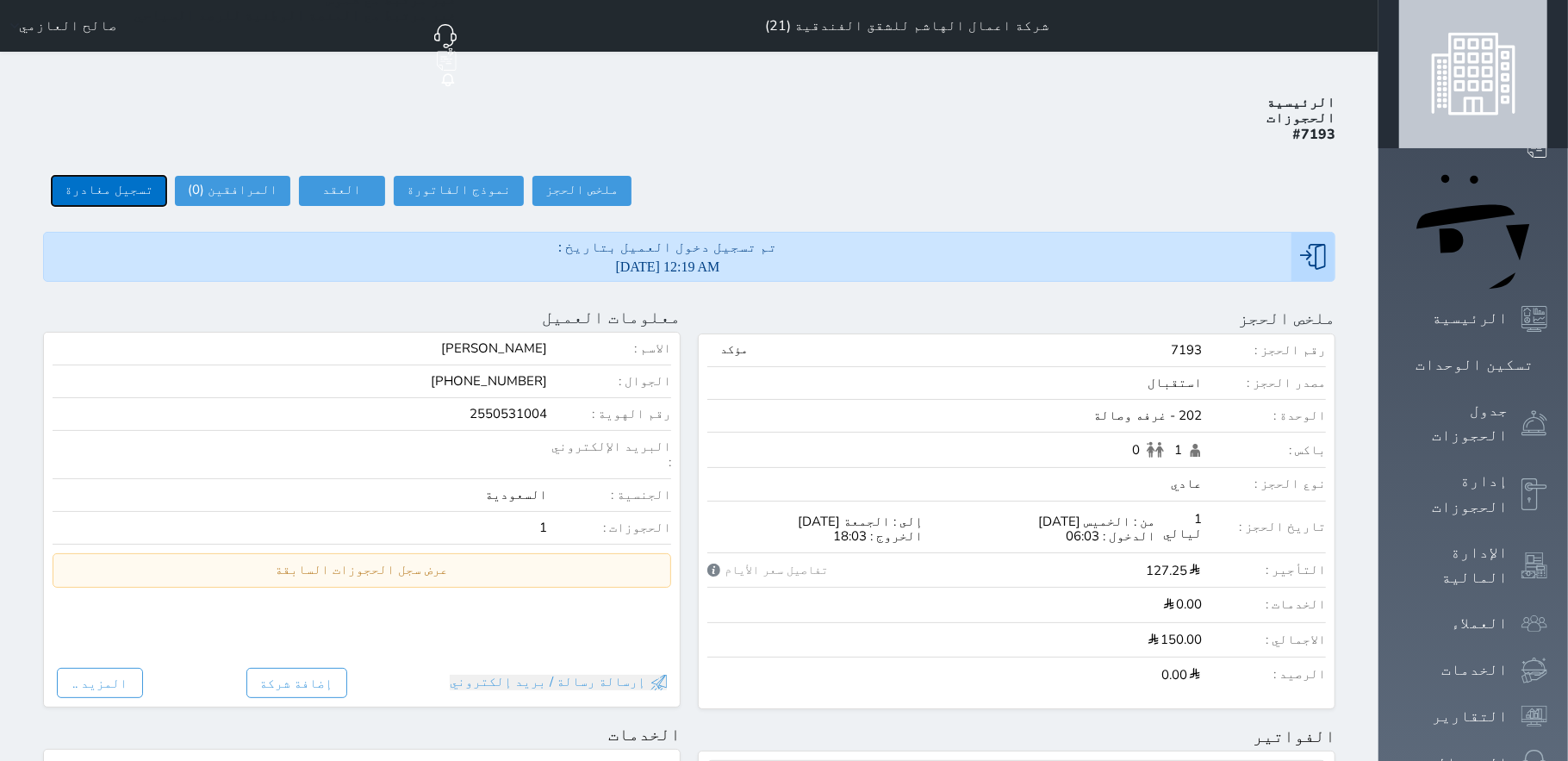click on "تسجيل مغادرة" at bounding box center [109, 190] 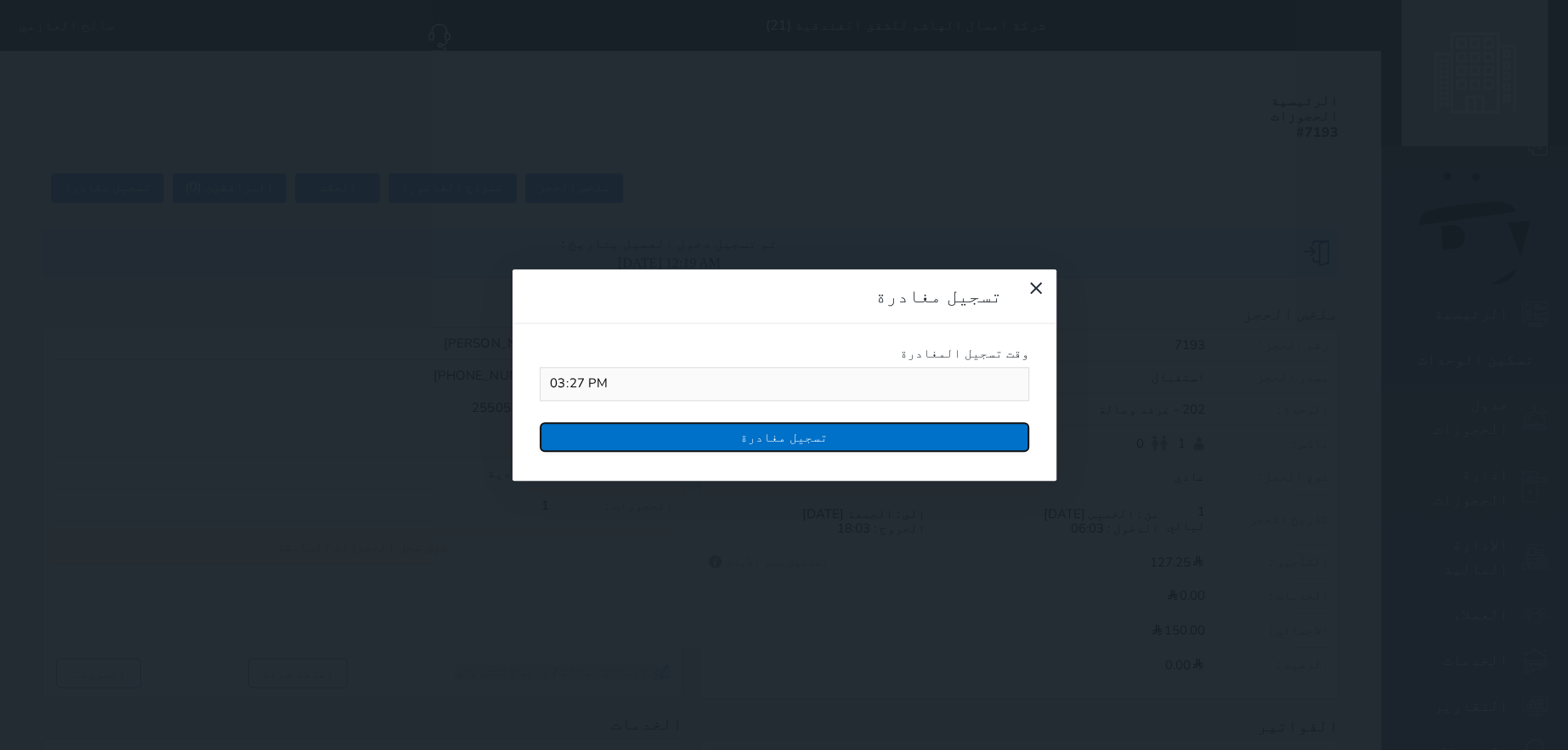 click on "تسجيل مغادرة" at bounding box center [784, 437] 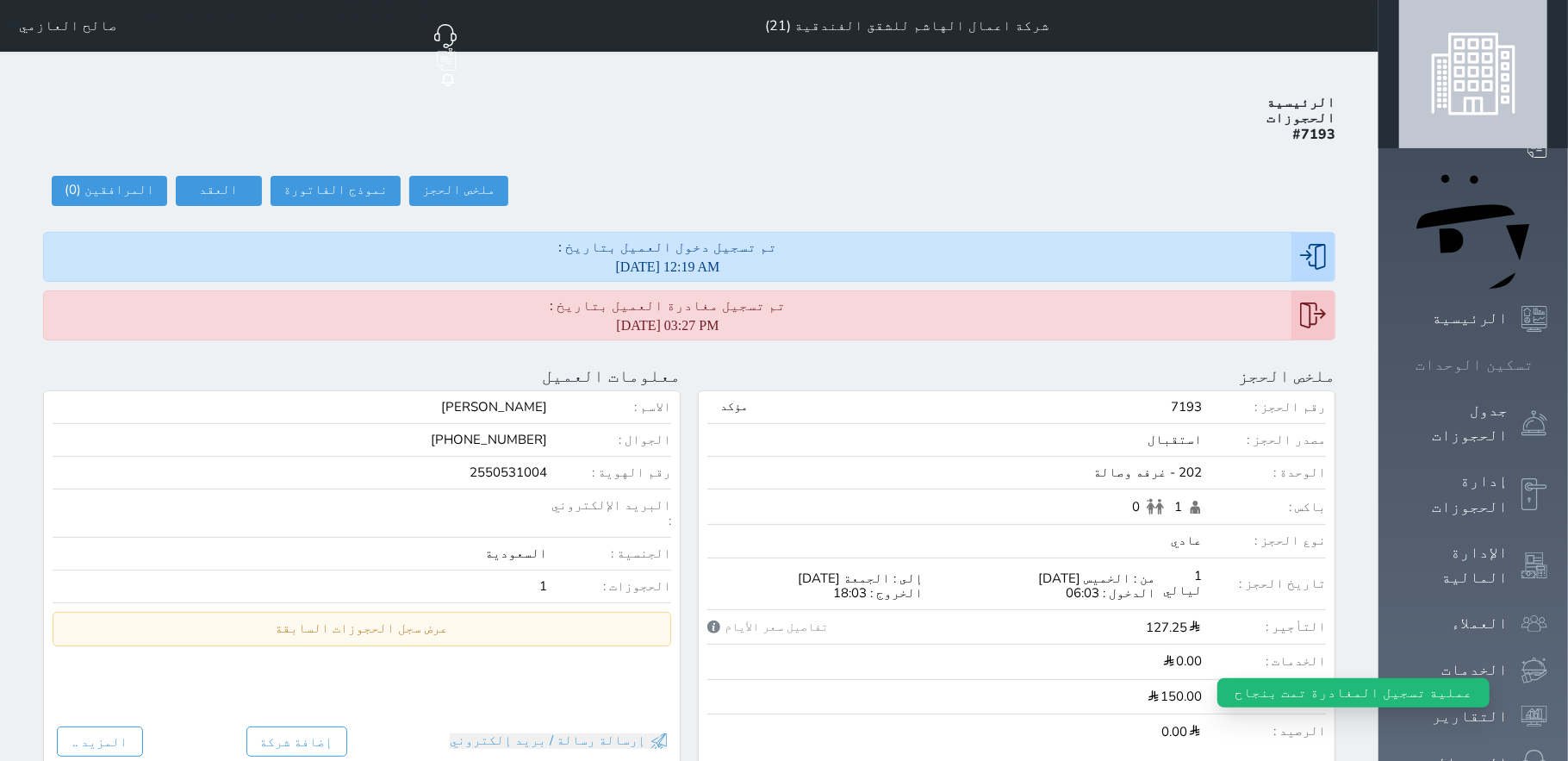 click on "تسكين الوحدات" at bounding box center [1474, 365] 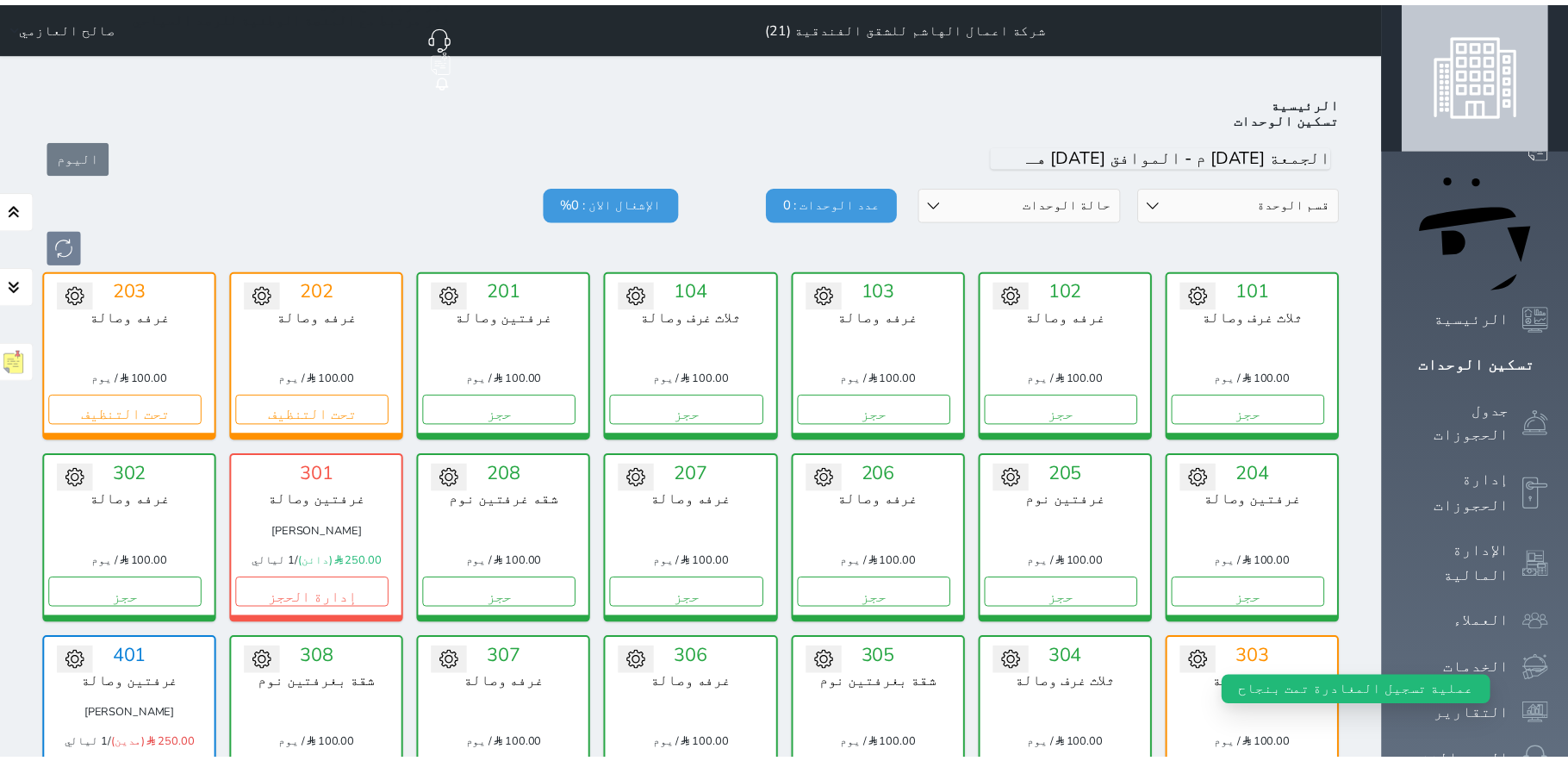 scroll, scrollTop: 66, scrollLeft: 0, axis: vertical 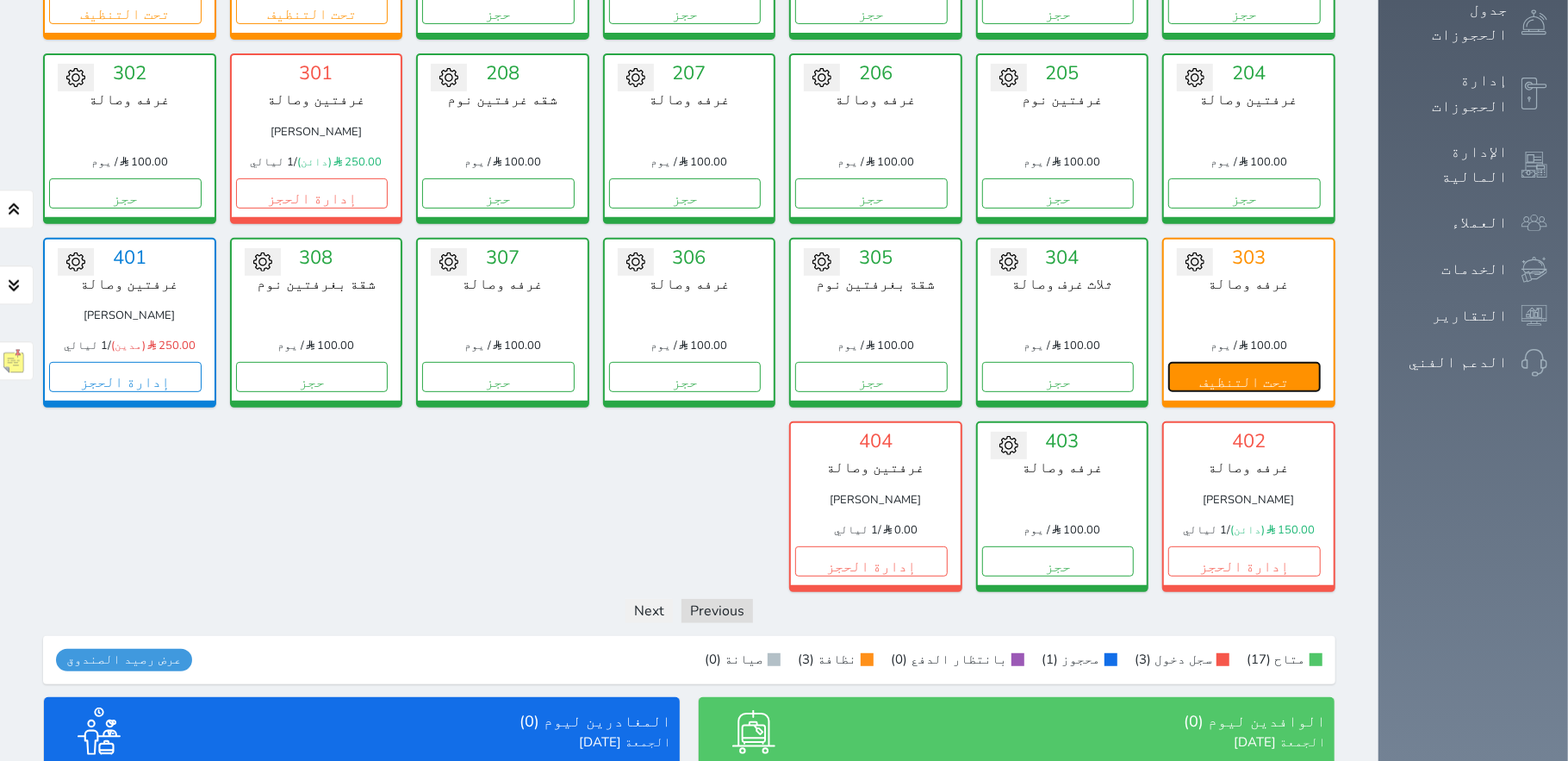 click on "تحت التنظيف" at bounding box center (1244, 377) 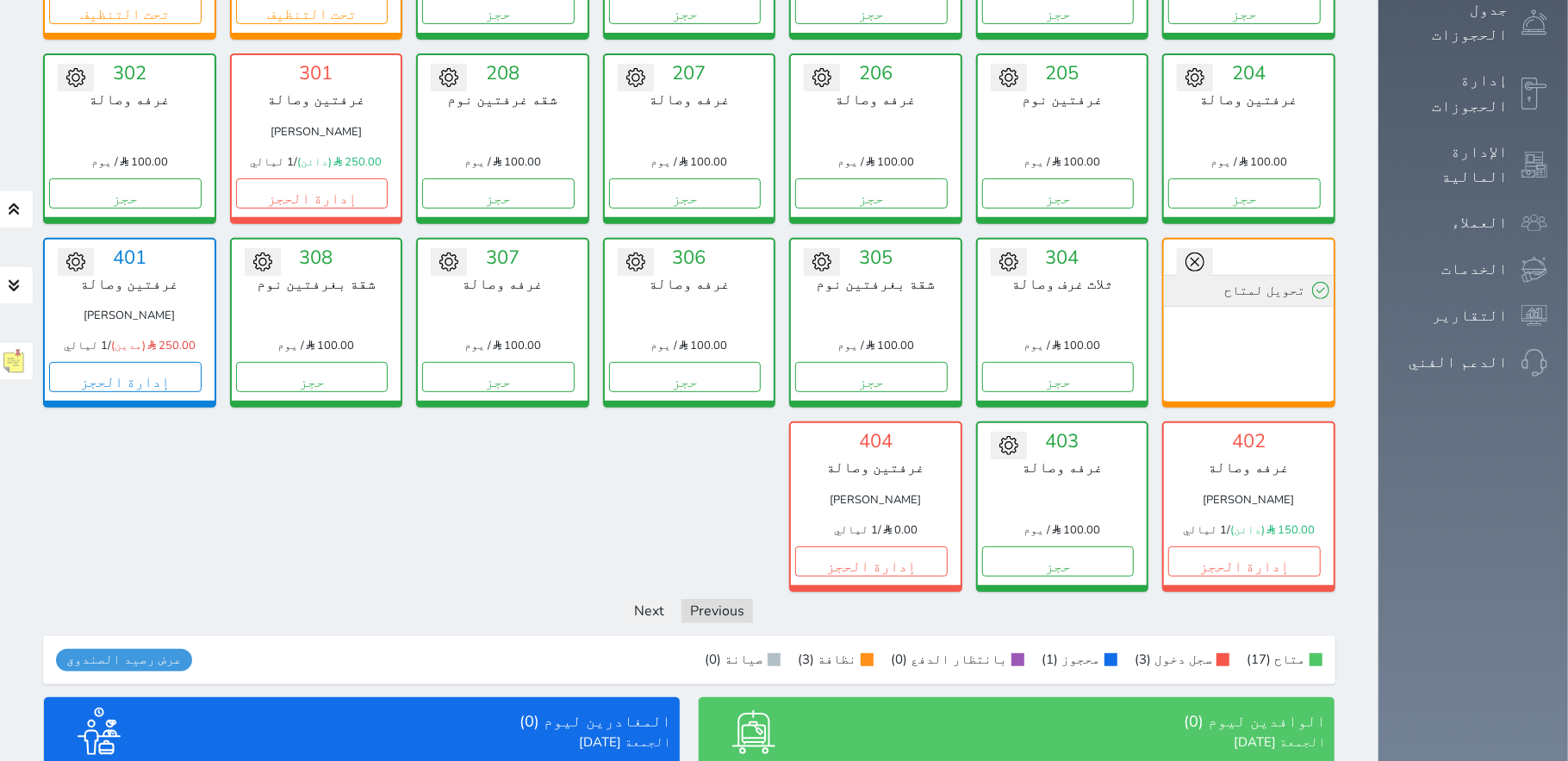 click on "تحويل لمتاح" at bounding box center [1248, 291] 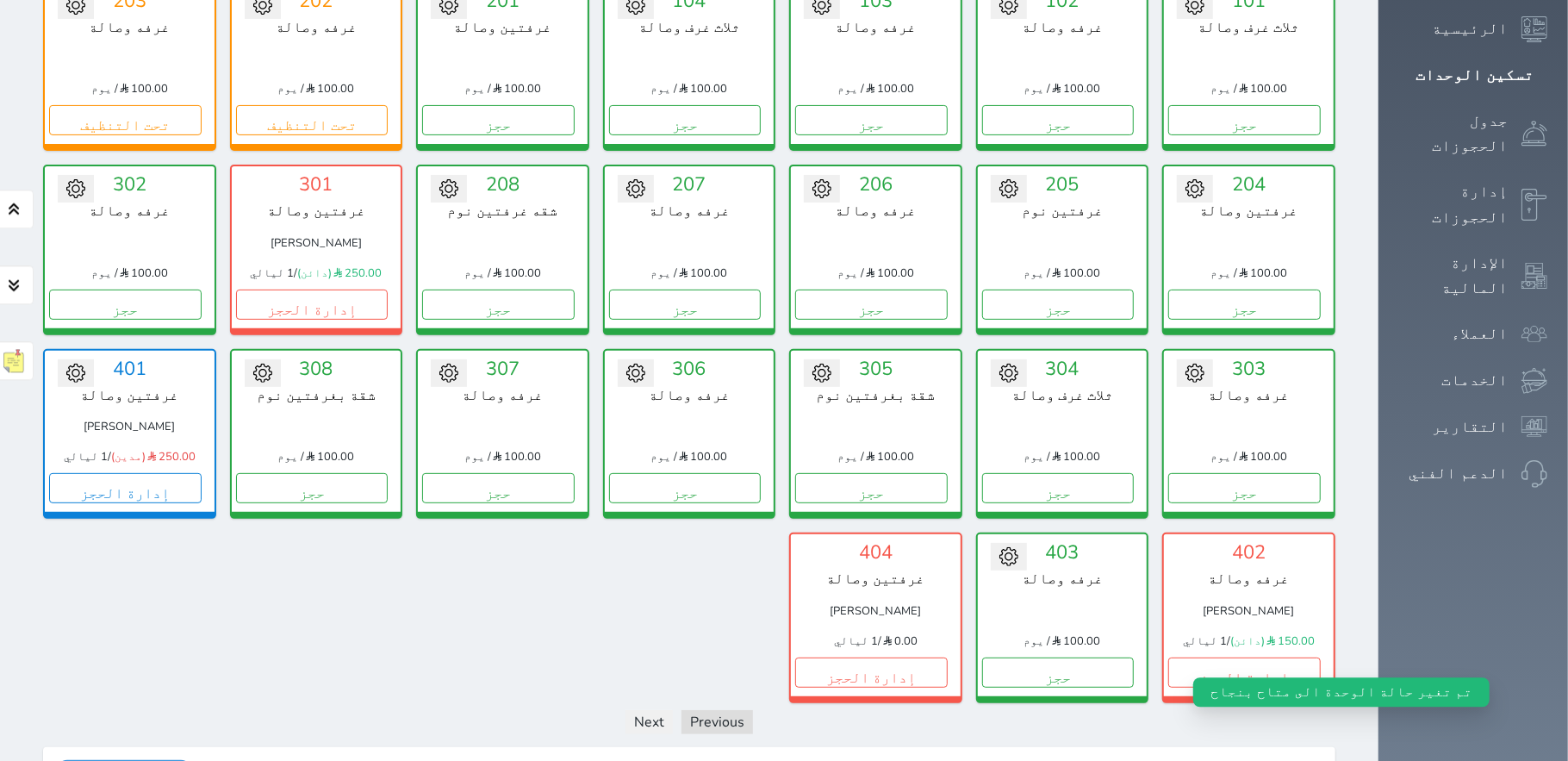 scroll, scrollTop: 0, scrollLeft: 0, axis: both 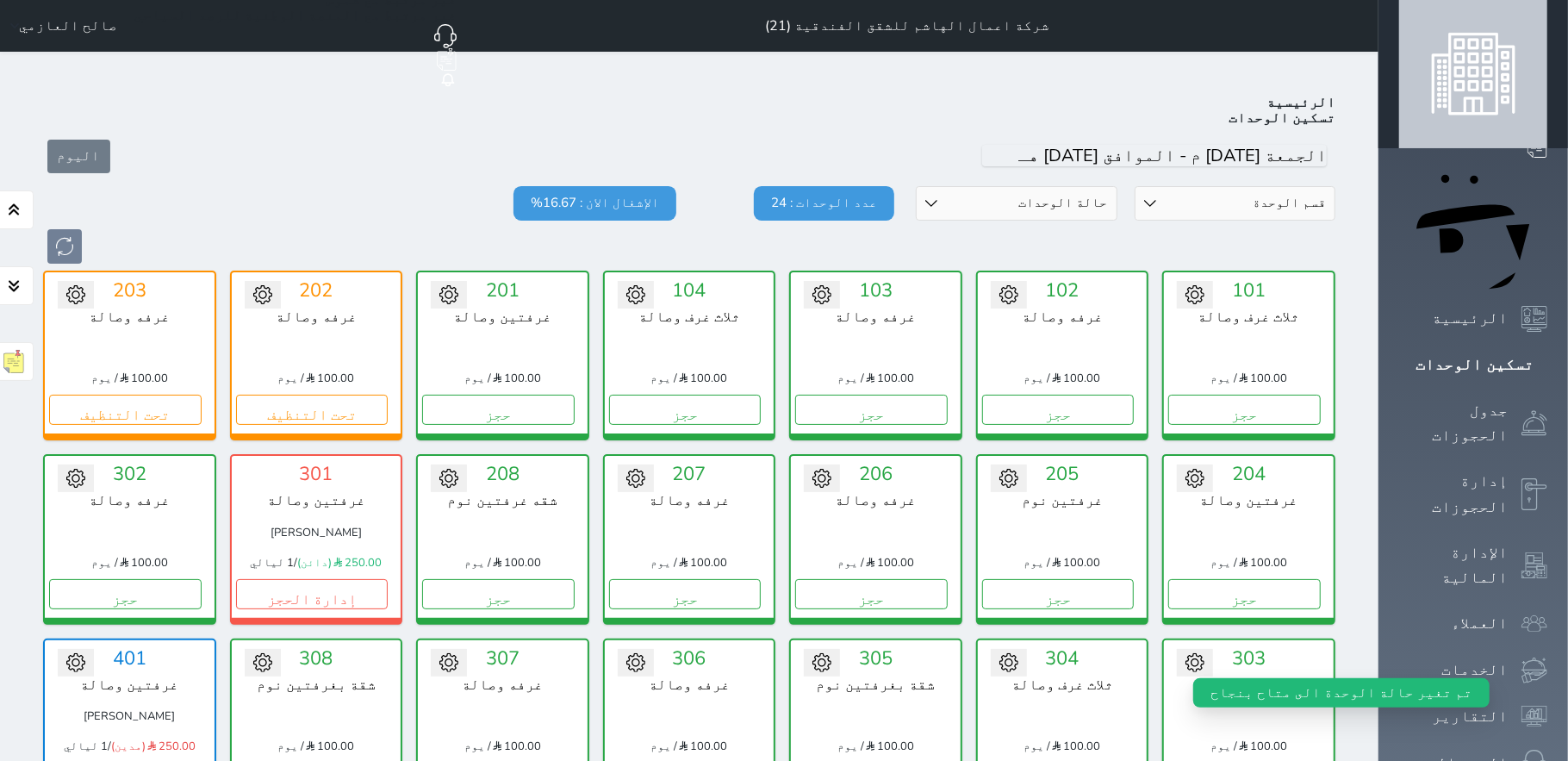 click on "تحويل لمتاح
202   غرفه وصالة
100.00
/ يوم             تحت التنظيف" at bounding box center (316, 355) 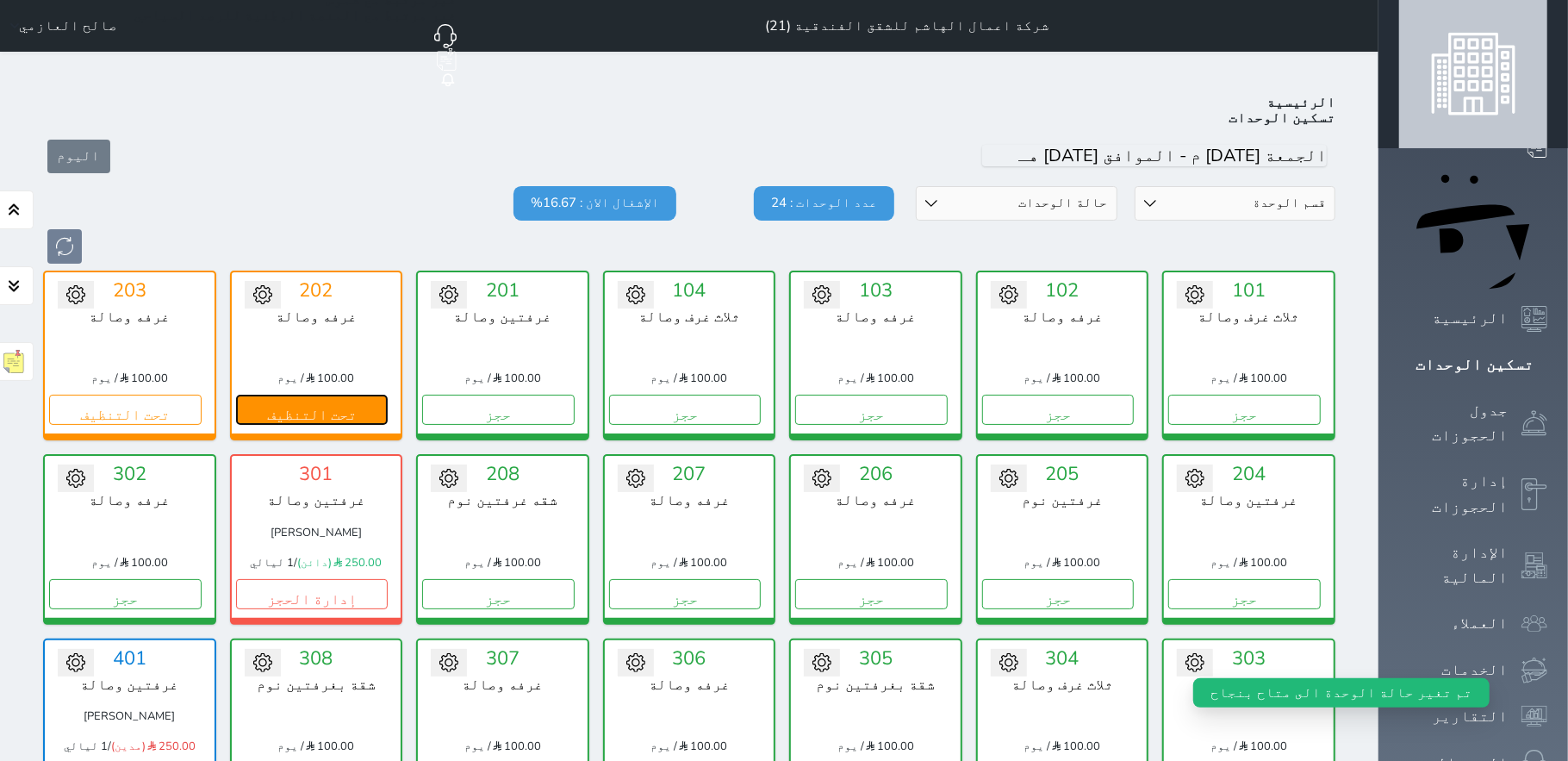 click on "تحت التنظيف" at bounding box center [312, 409] 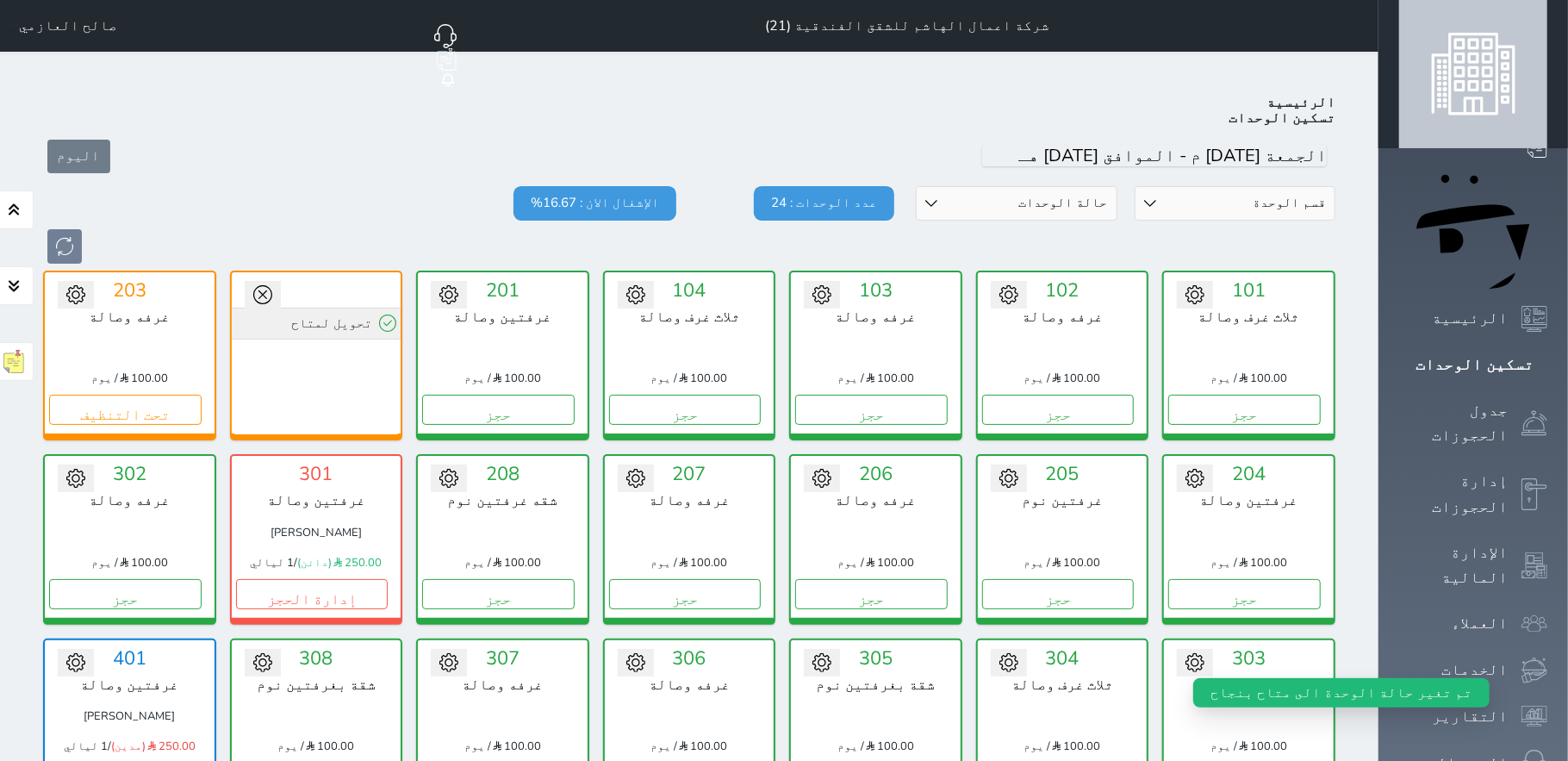 click on "تحويل لمتاح" at bounding box center [316, 323] 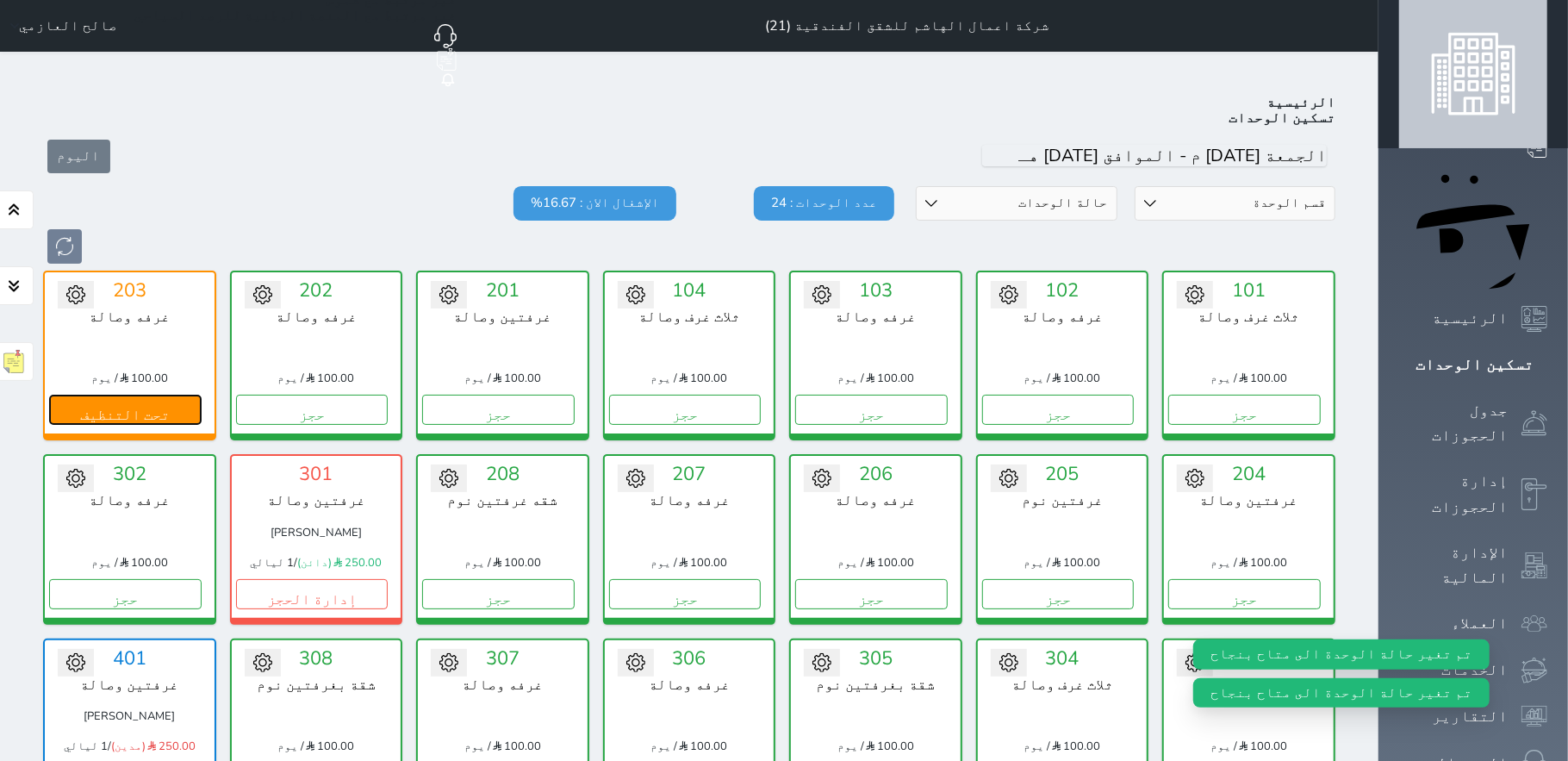 click on "تحت التنظيف" at bounding box center [125, 409] 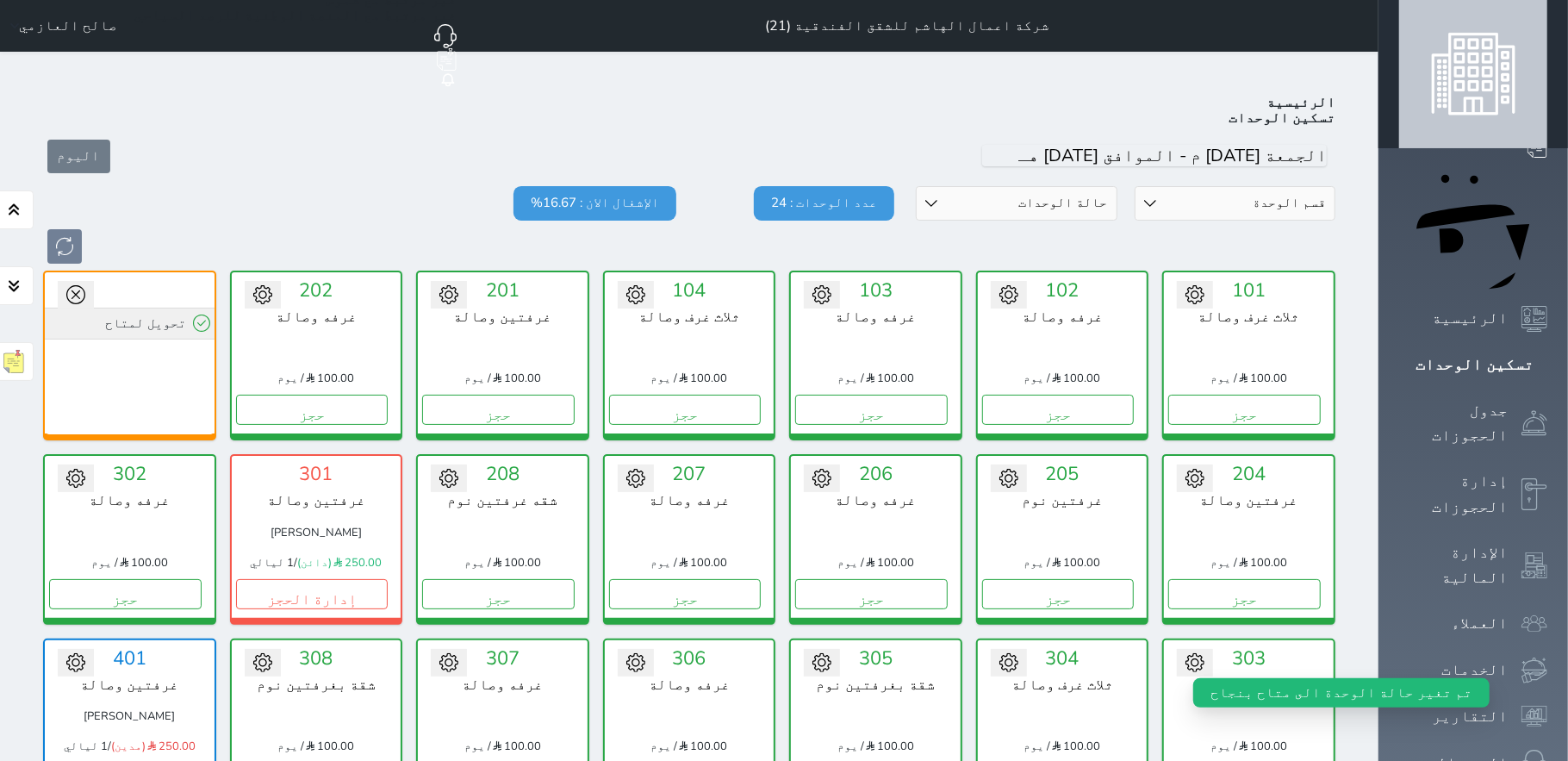 click on "تحويل لمتاح" at bounding box center [129, 323] 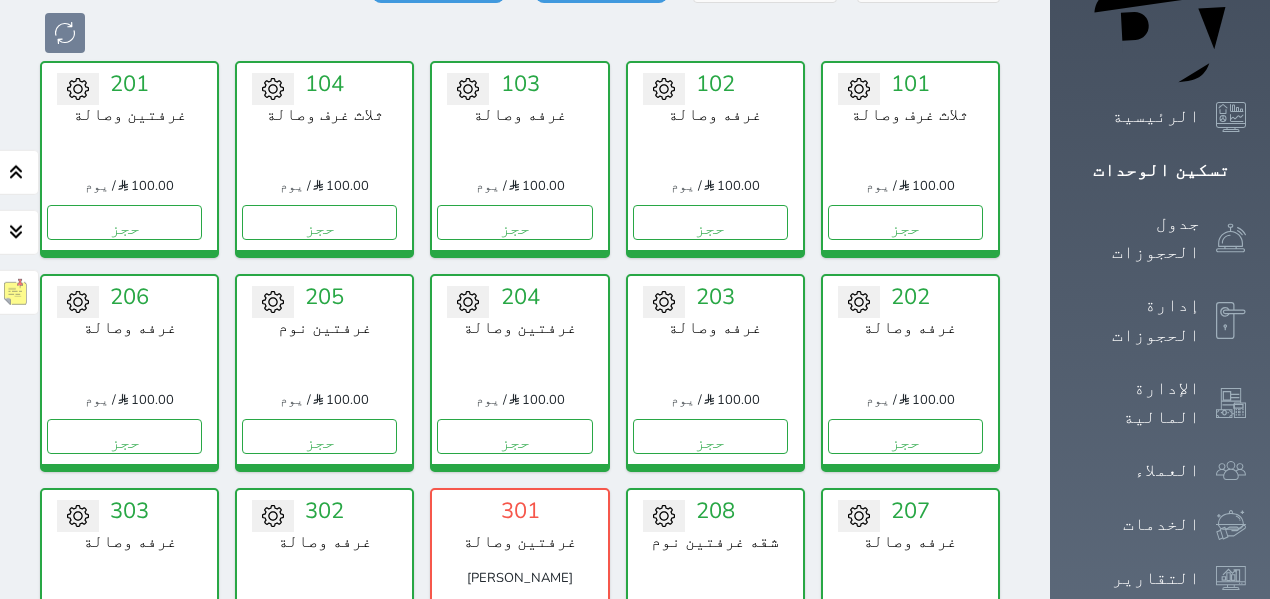scroll, scrollTop: 458, scrollLeft: 0, axis: vertical 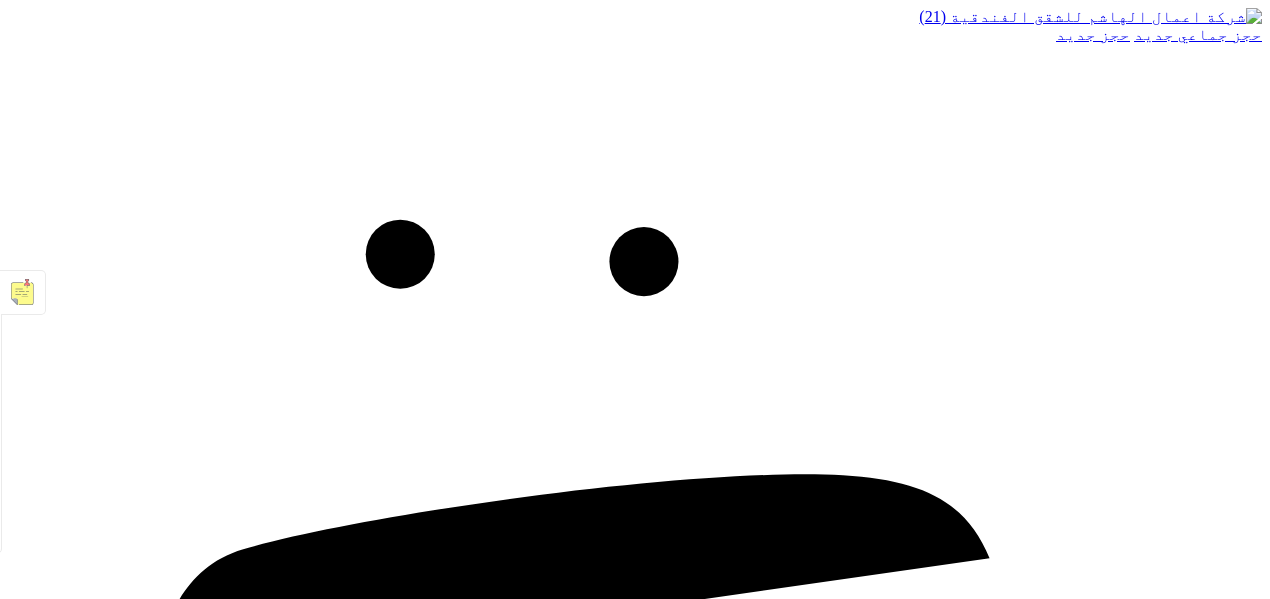 click on "الرئيسية" at bounding box center [635, 1377] 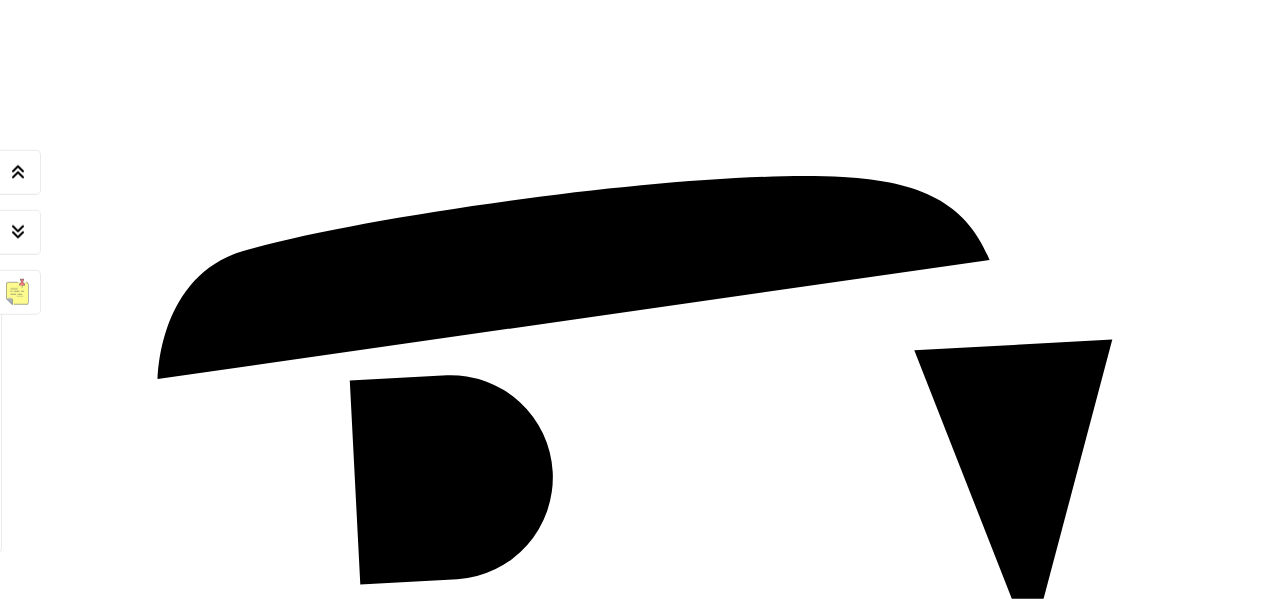 scroll, scrollTop: 237, scrollLeft: 0, axis: vertical 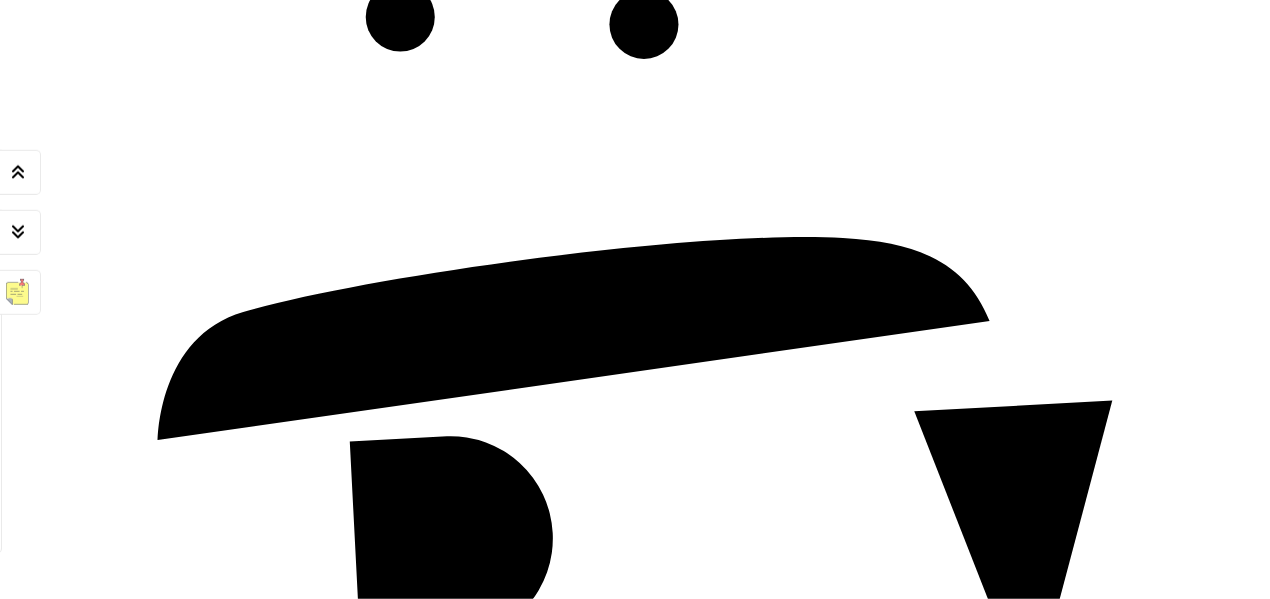 click on "حجز" at bounding box center (948, 3535) 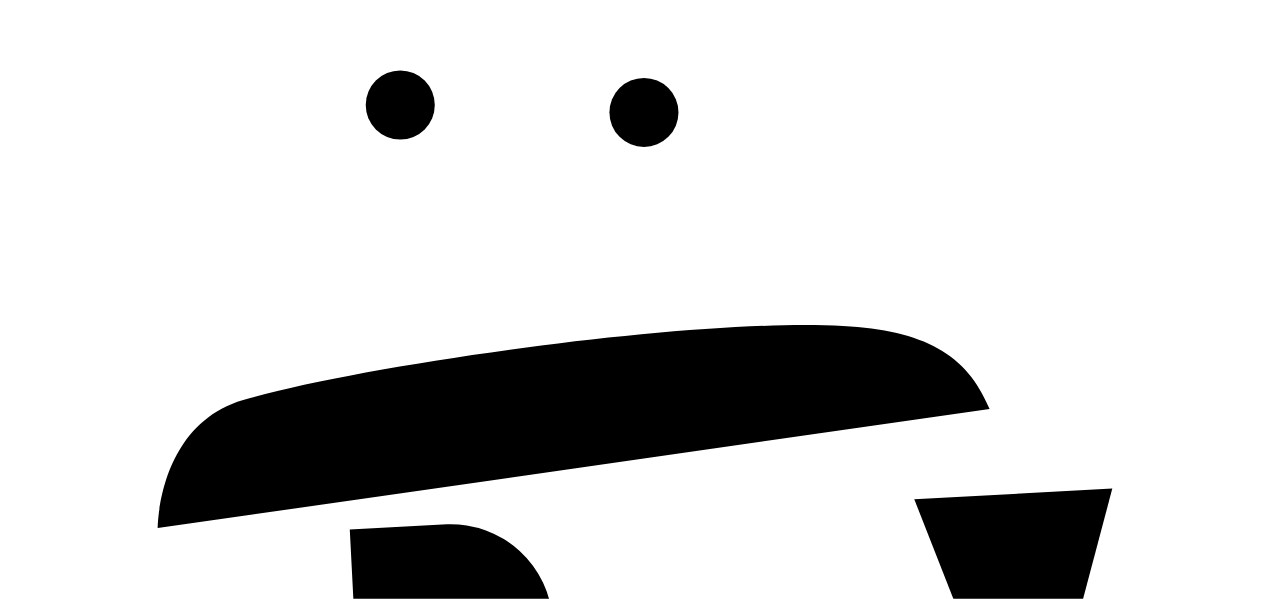 scroll, scrollTop: 0, scrollLeft: 0, axis: both 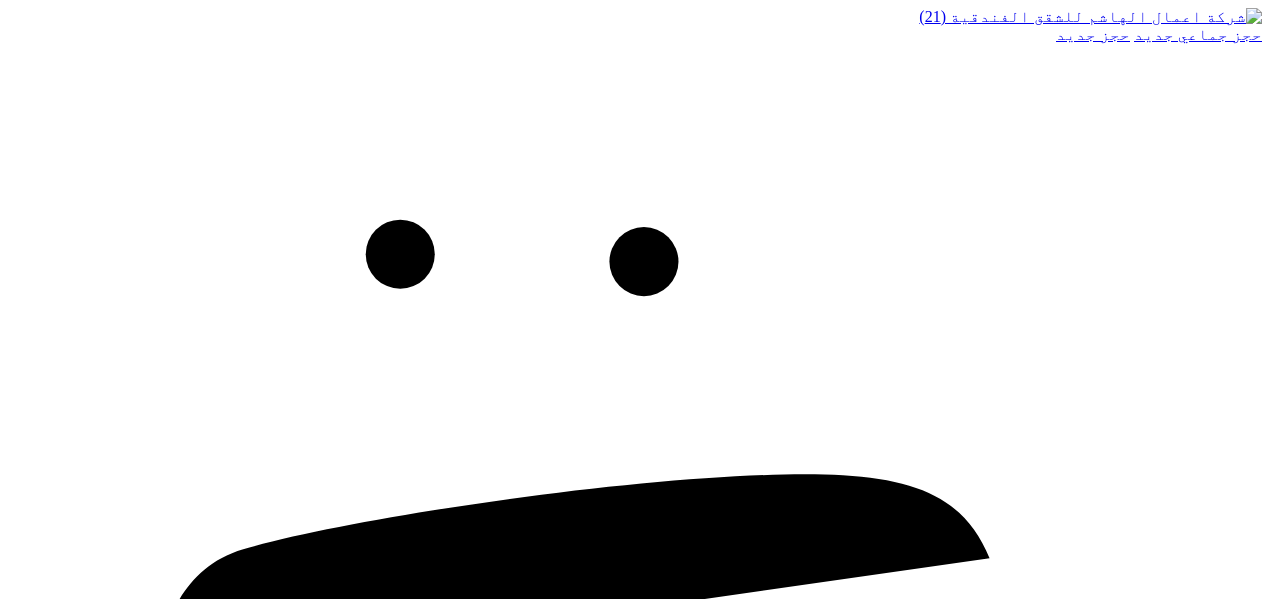 select on "1" 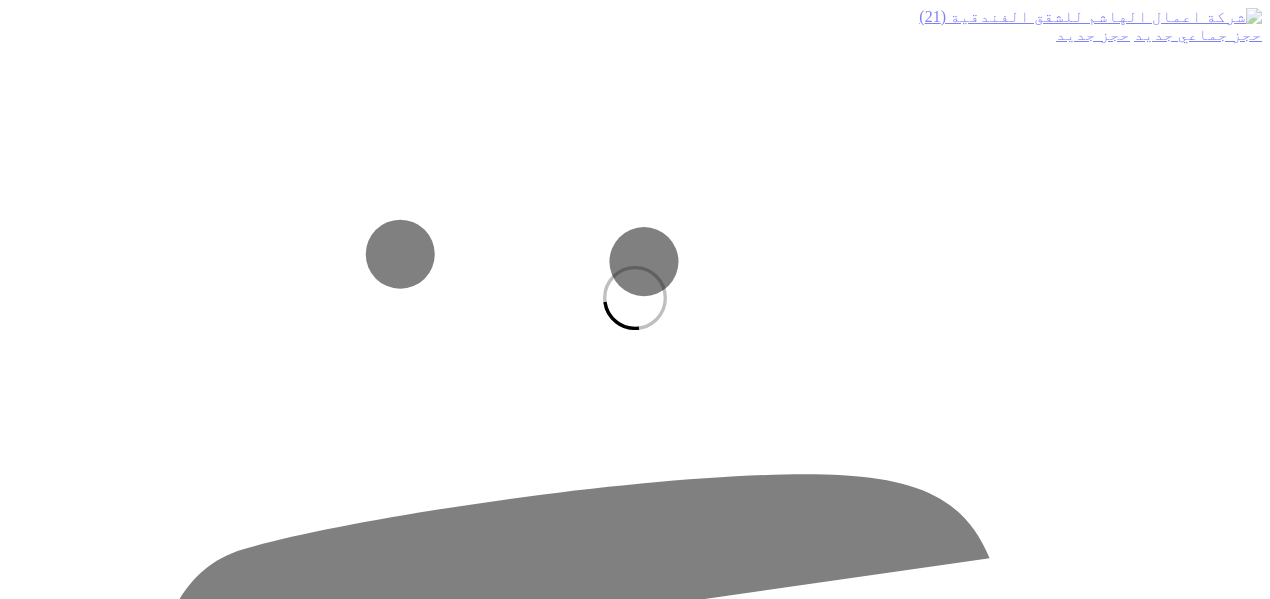 select 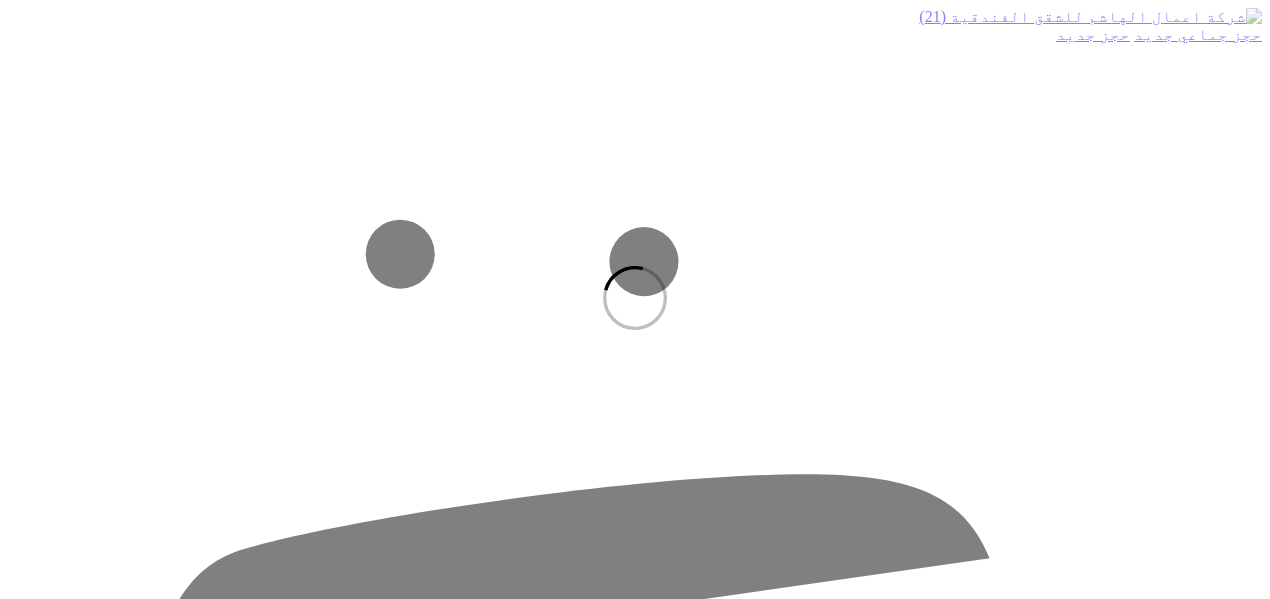 select on "1" 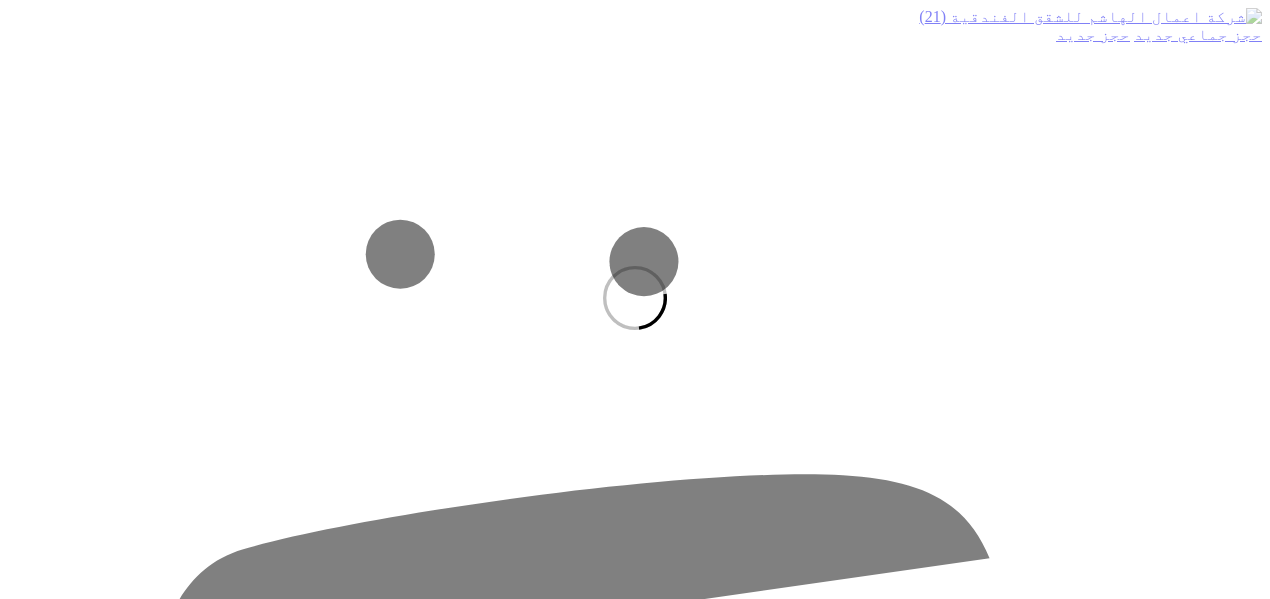 select on "113" 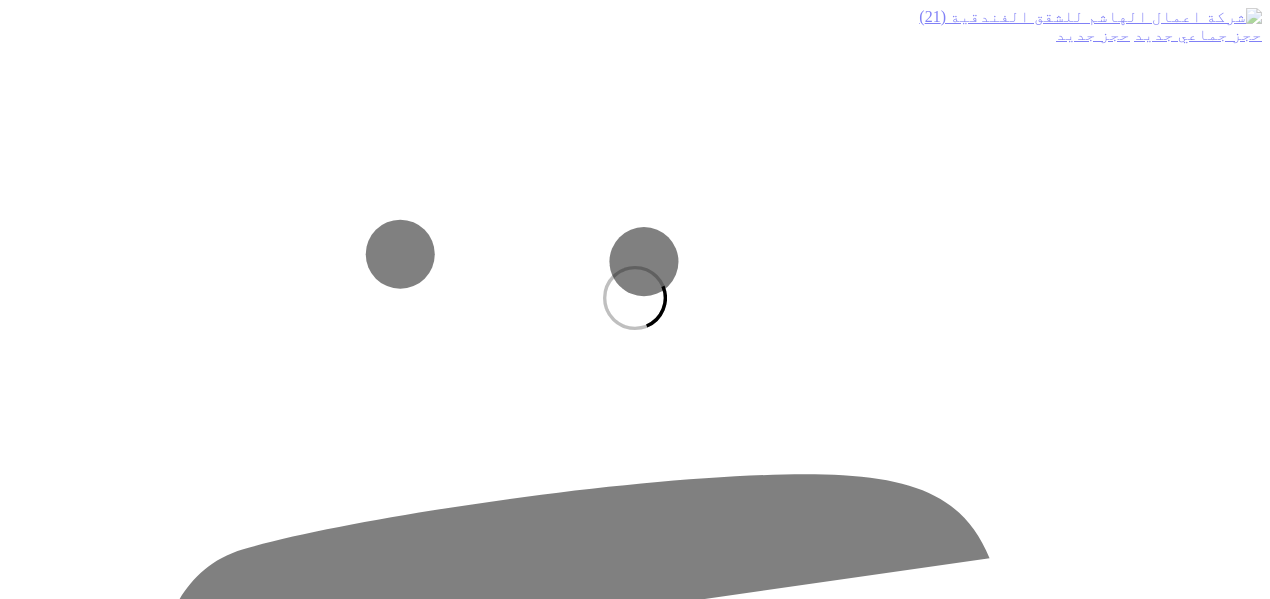 select on "1" 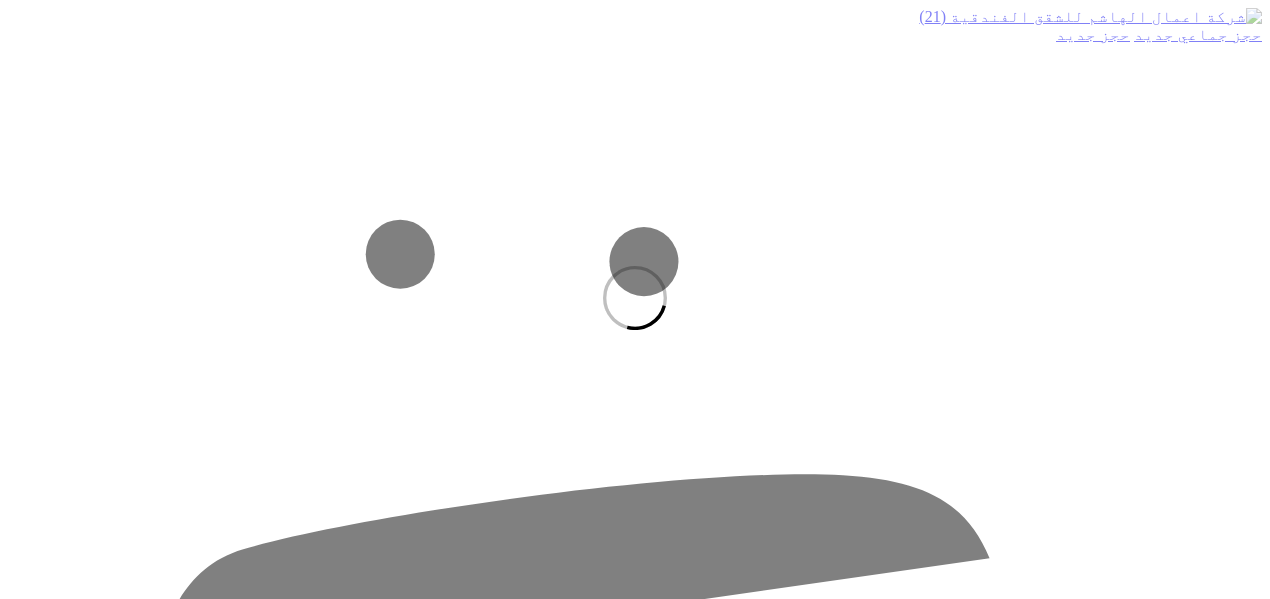 select 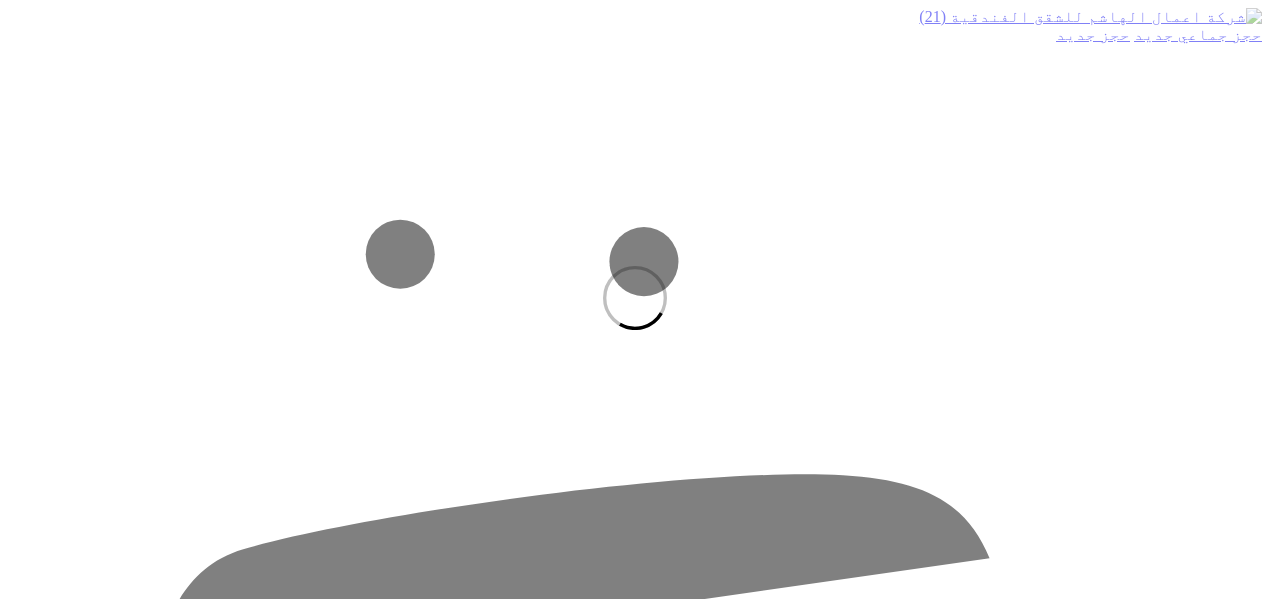 select on "7" 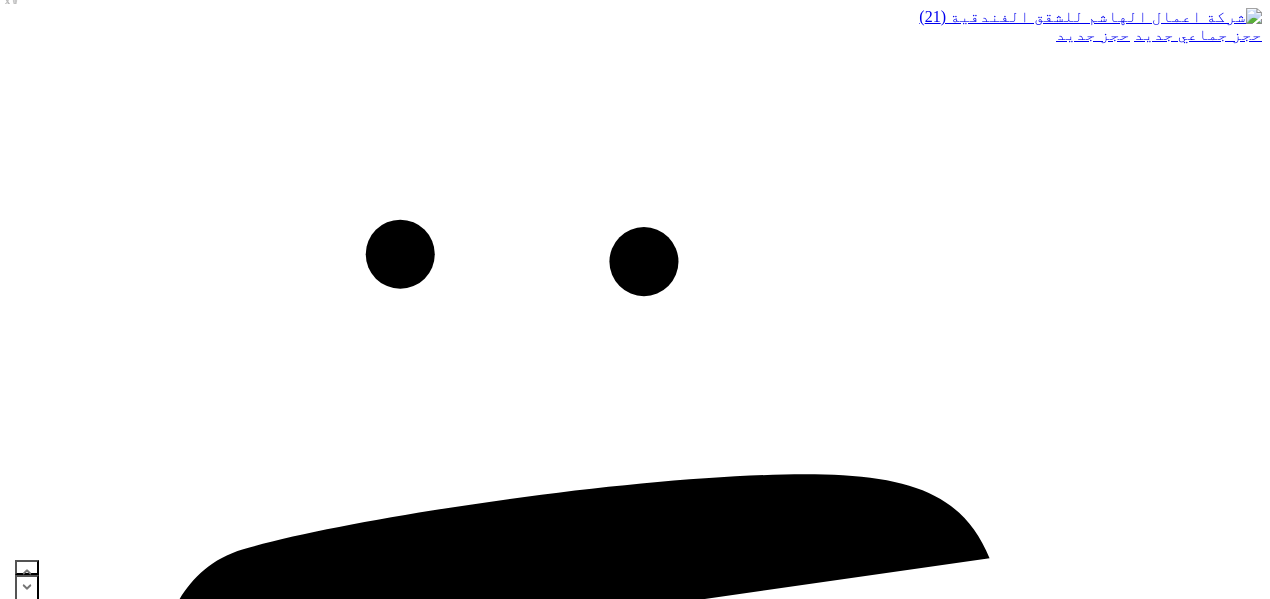 select 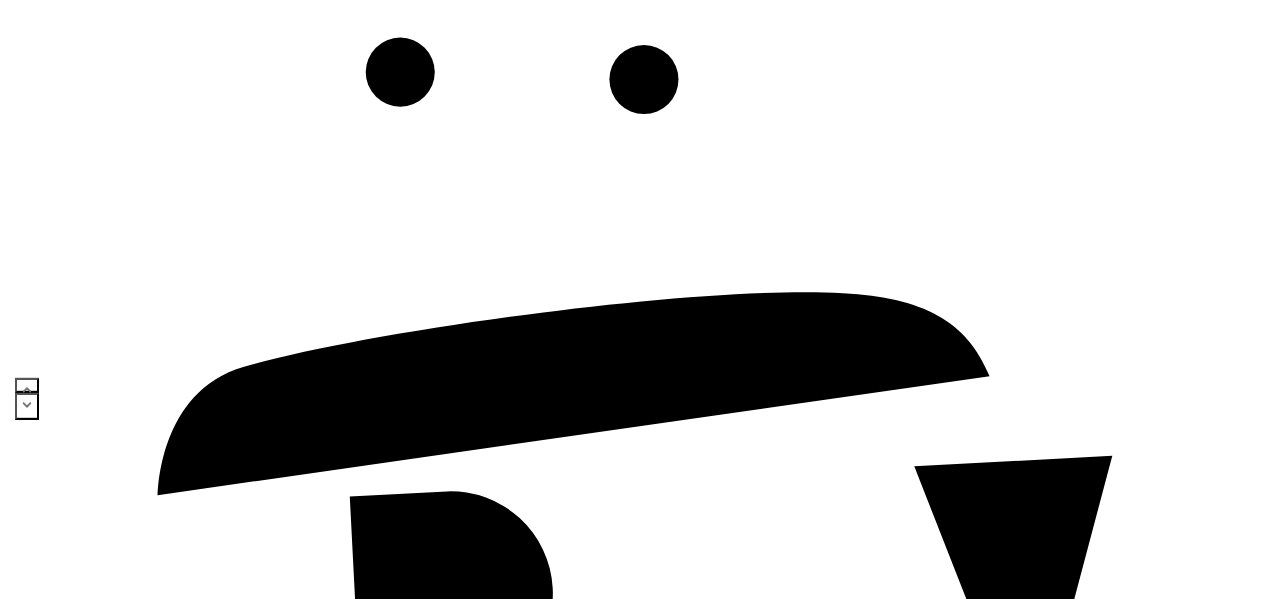 scroll, scrollTop: 252, scrollLeft: 0, axis: vertical 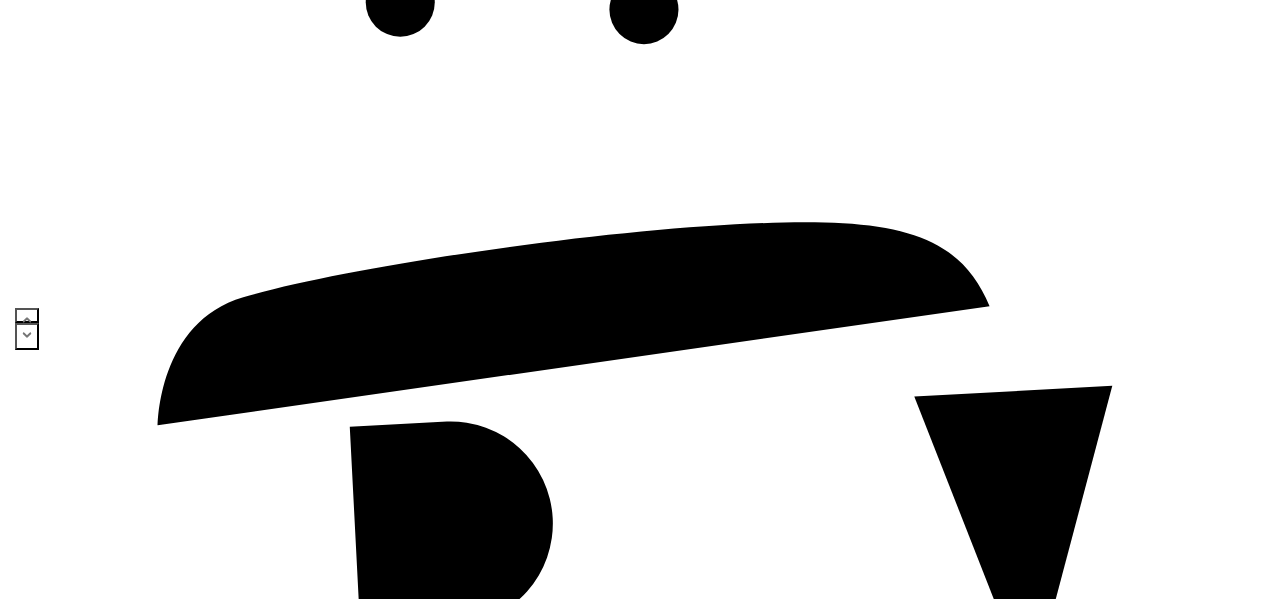 type on "1070307838" 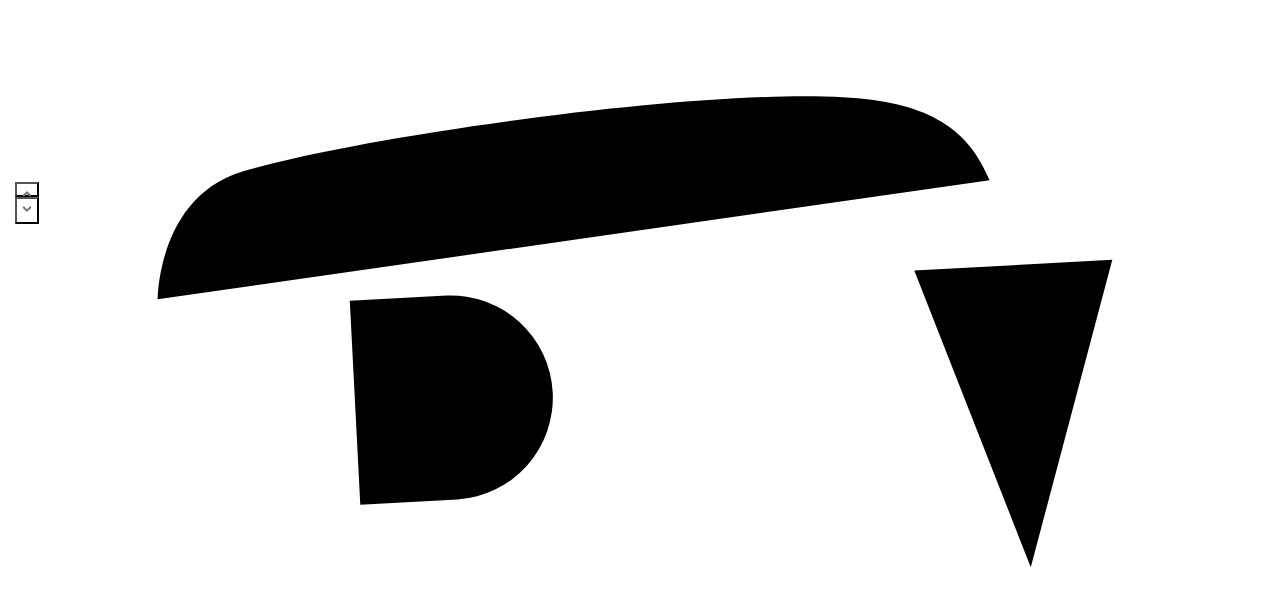 scroll, scrollTop: 656, scrollLeft: 0, axis: vertical 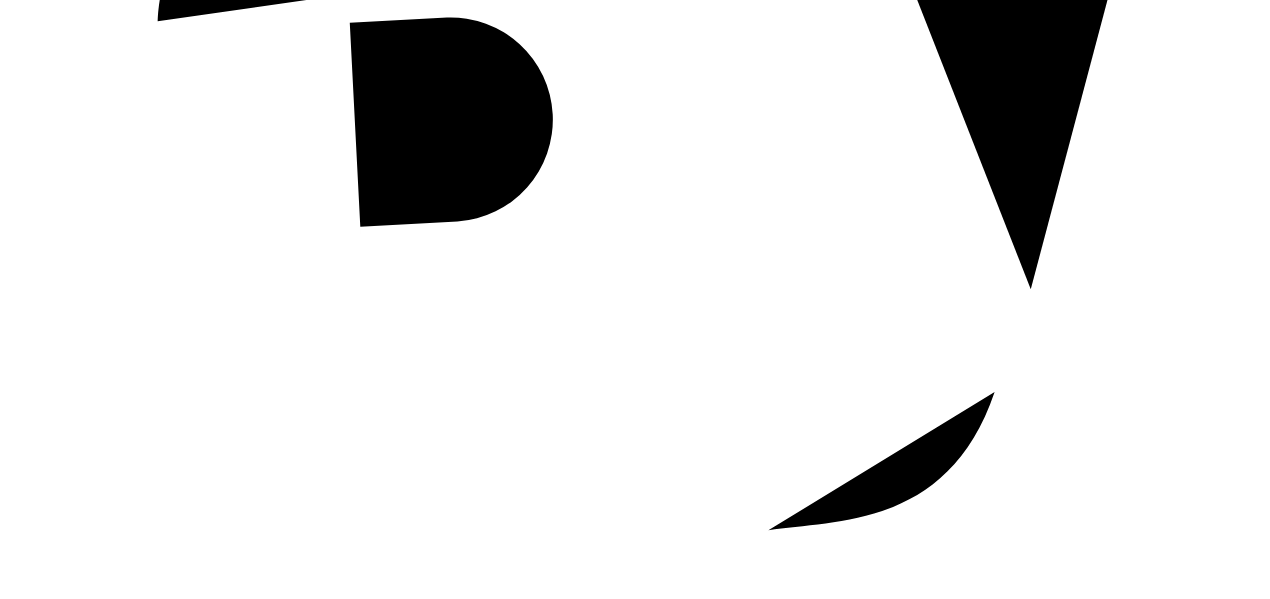 click on "117.88" at bounding box center (87, 4990) 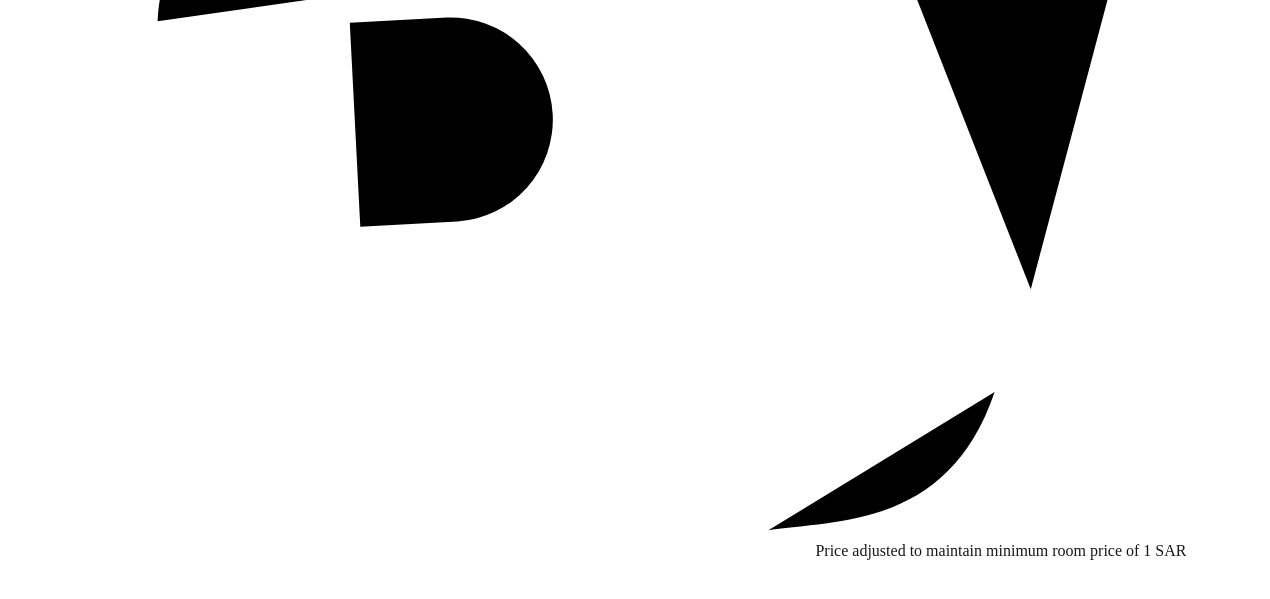 type on "1.1787" 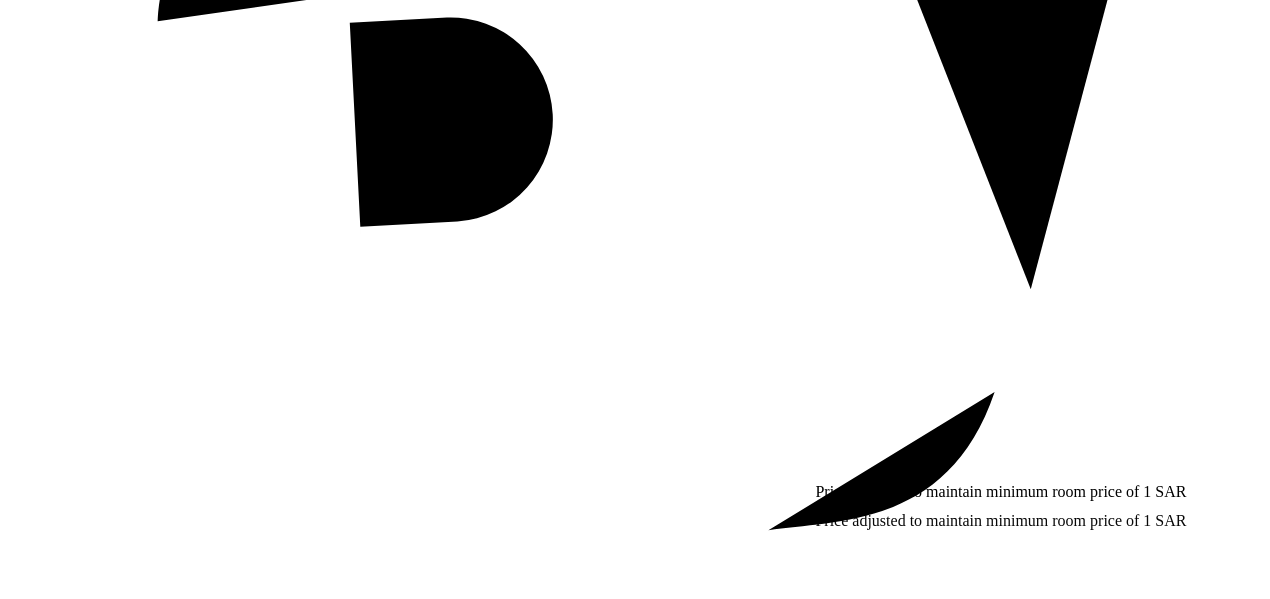 type on "1.17" 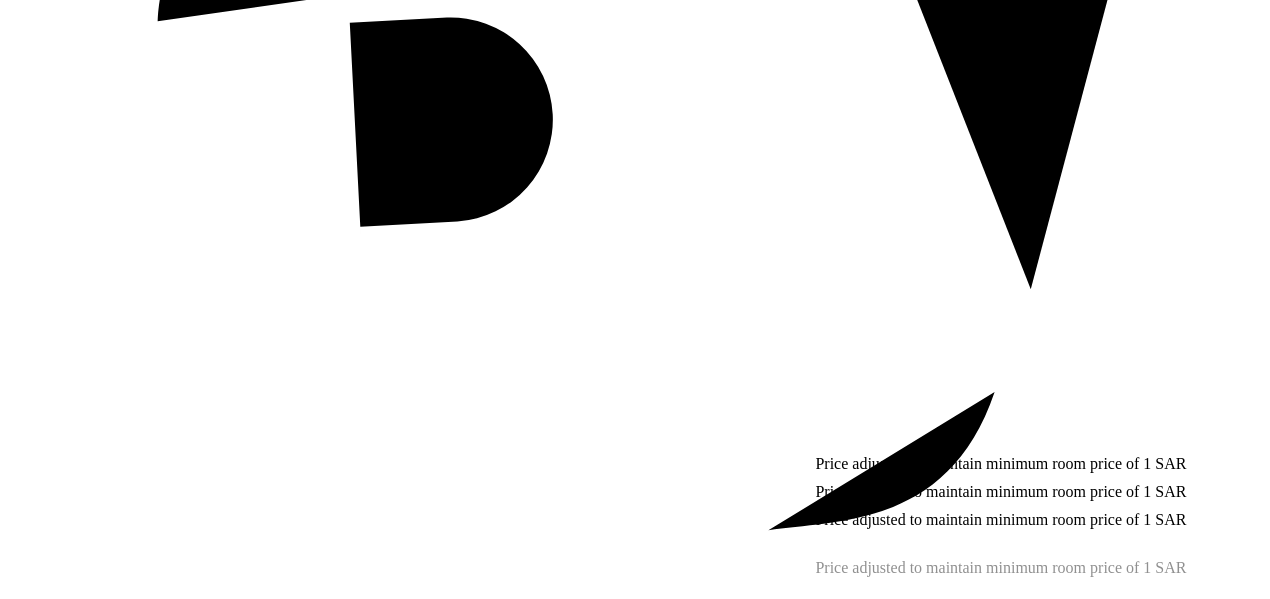 type on "1.1" 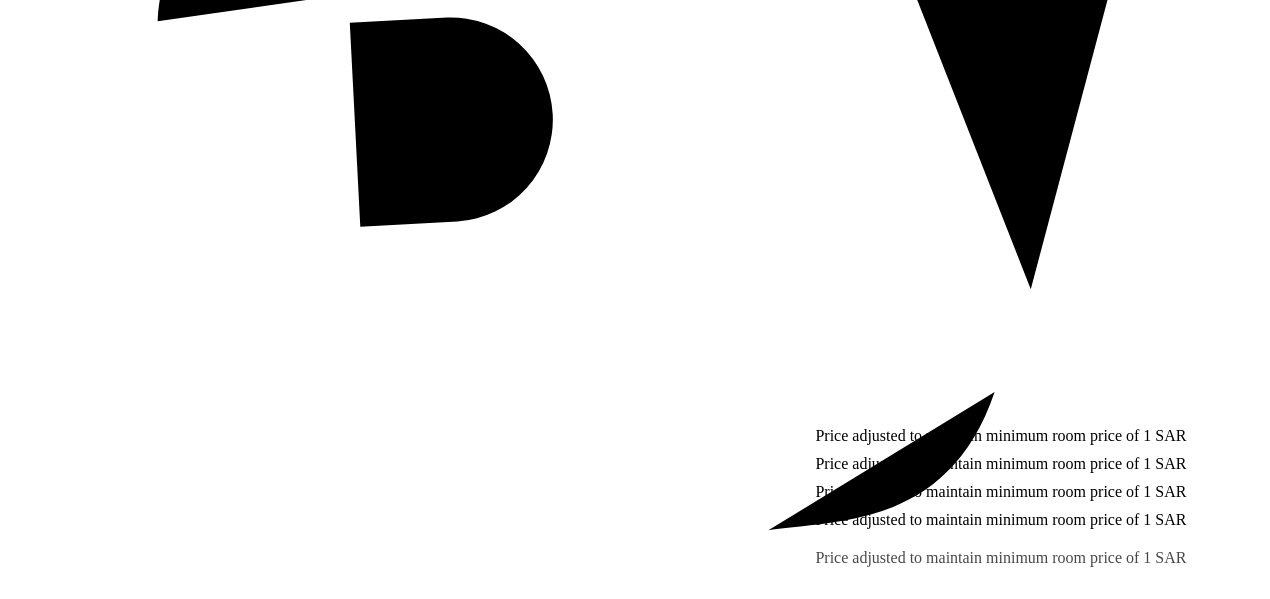type on "1." 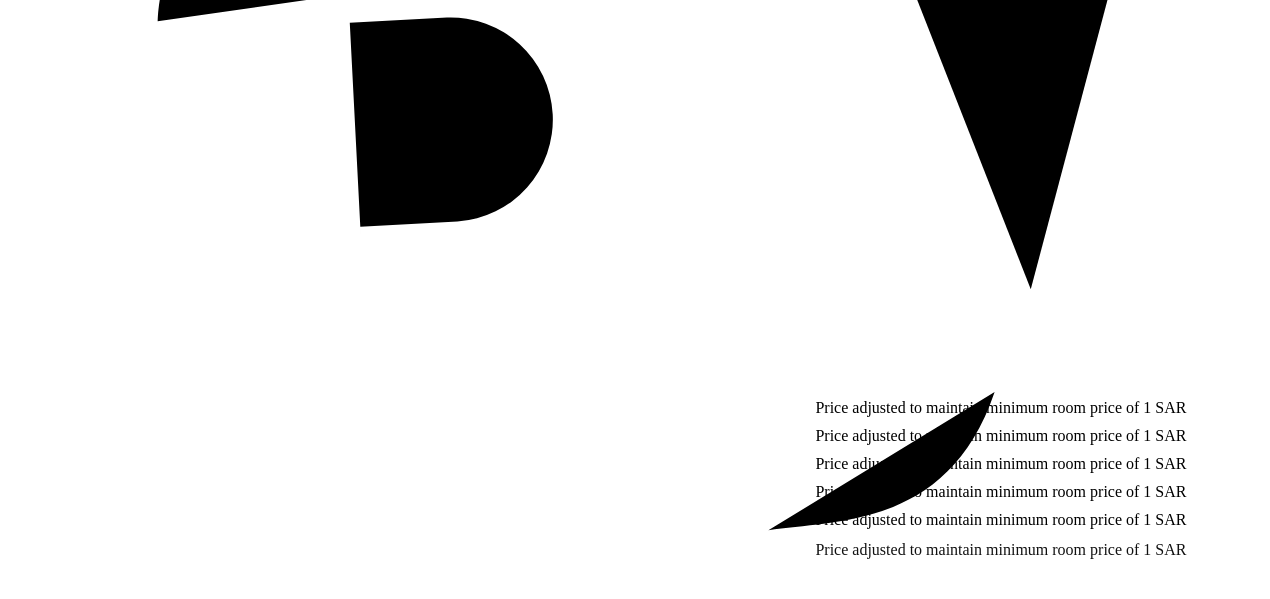 type 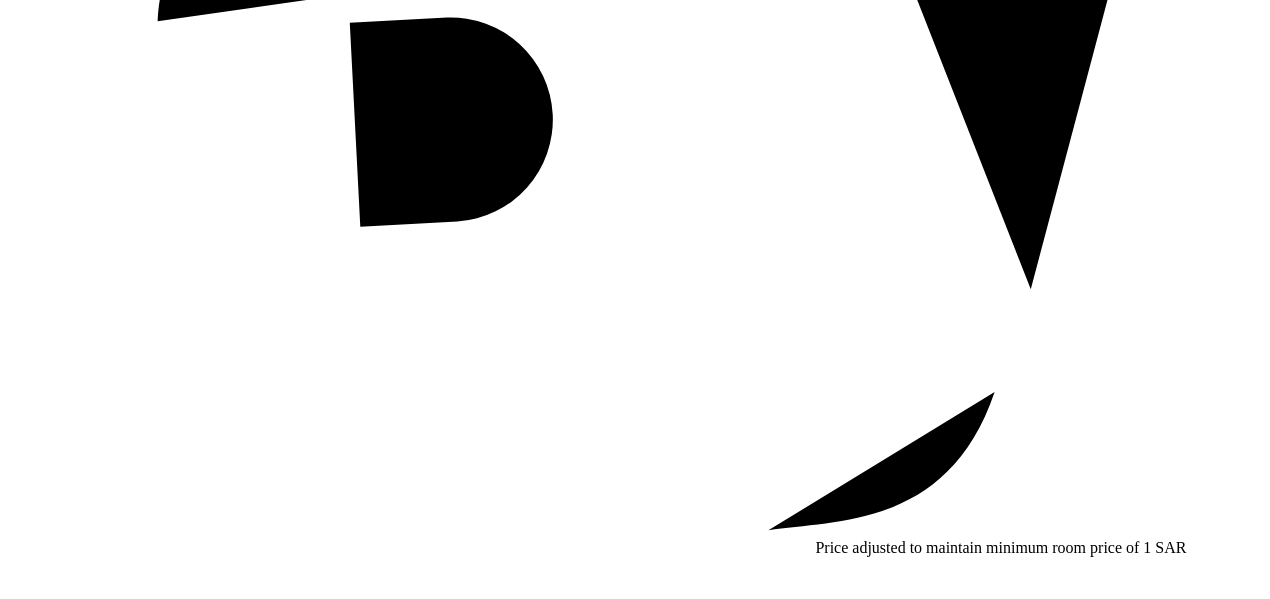 click on "تأجير الوحدة : #204   من : [DATE]   إلى : [DATE]    212.09       المجموع الفرعي   212.09   رسوم الايواء (2.5%)    5.30    ضريبة القيمة المضافة (15%)    32.61      الاجمالي   250.00         رفض حجز                 التاريخ:     قسم الوحدة:     أسباب رفض الحجز:     الوصف:
حفظ
رفض حجز
حجز" at bounding box center [635, 4886] 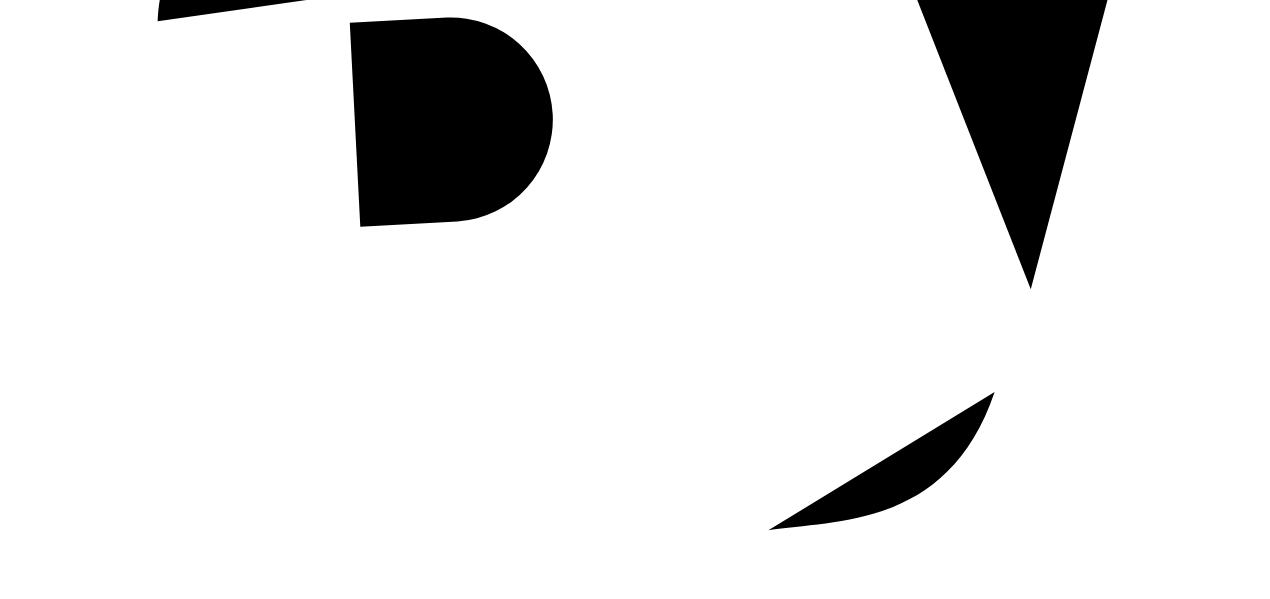 click on "حجز" at bounding box center (128, 5088) 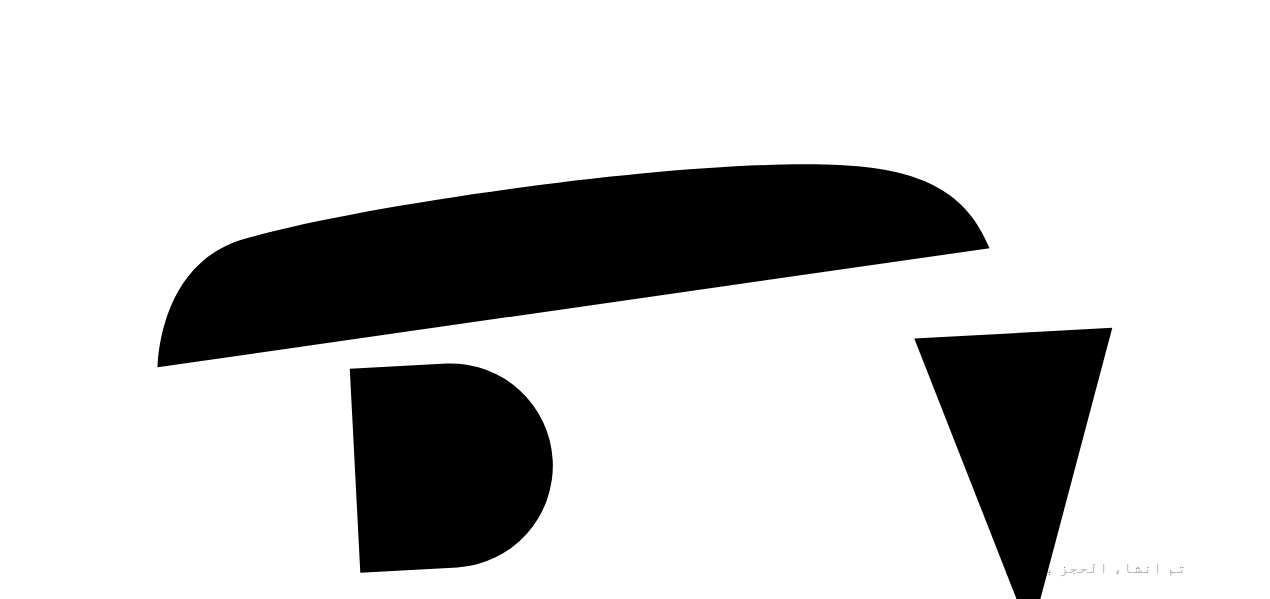 scroll, scrollTop: 0, scrollLeft: 0, axis: both 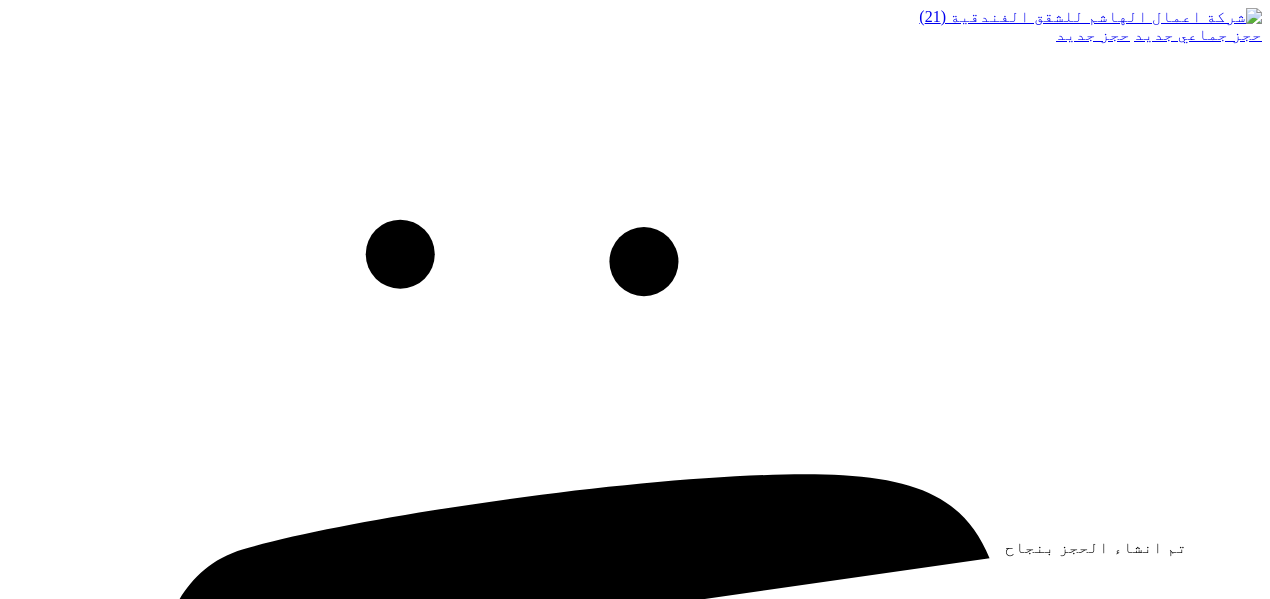 click on "تسجيل دخول" at bounding box center (77, 3302) 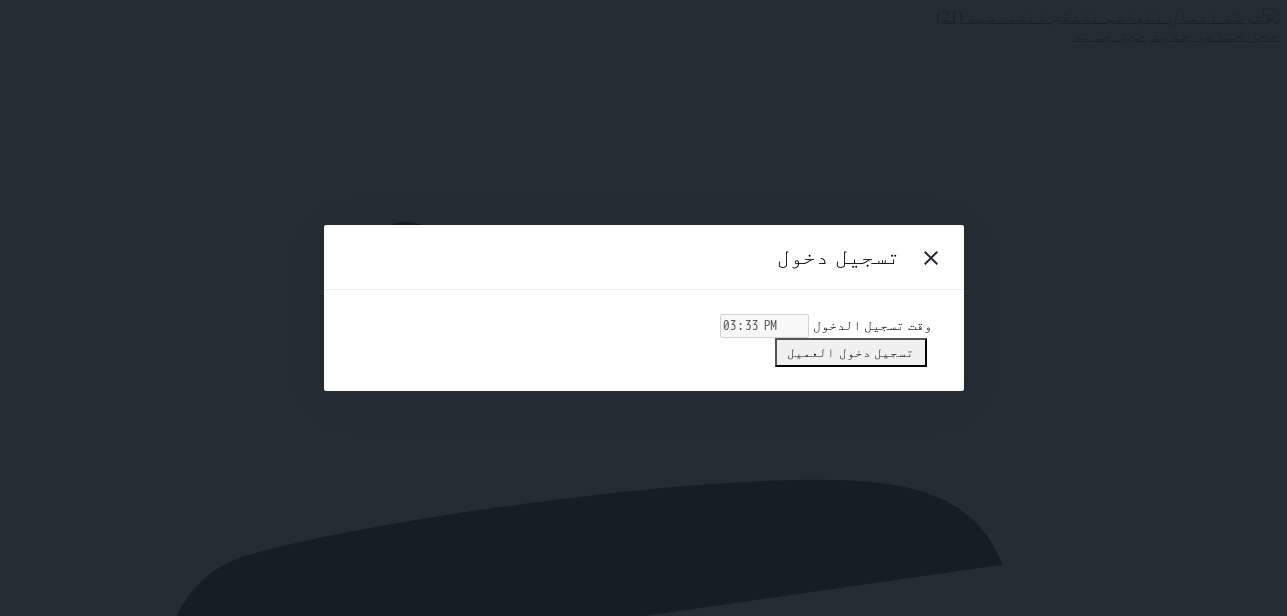 click on "تسجيل دخول العميل" at bounding box center (850, 352) 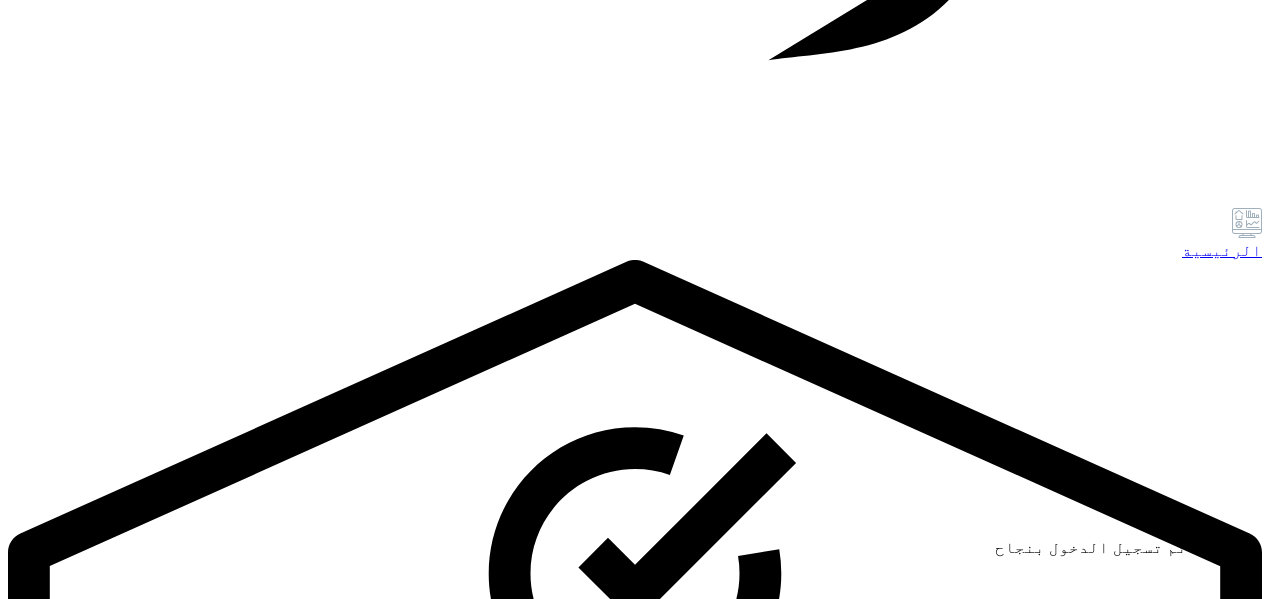 click on "مقبوضات" at bounding box center (1201, 3844) 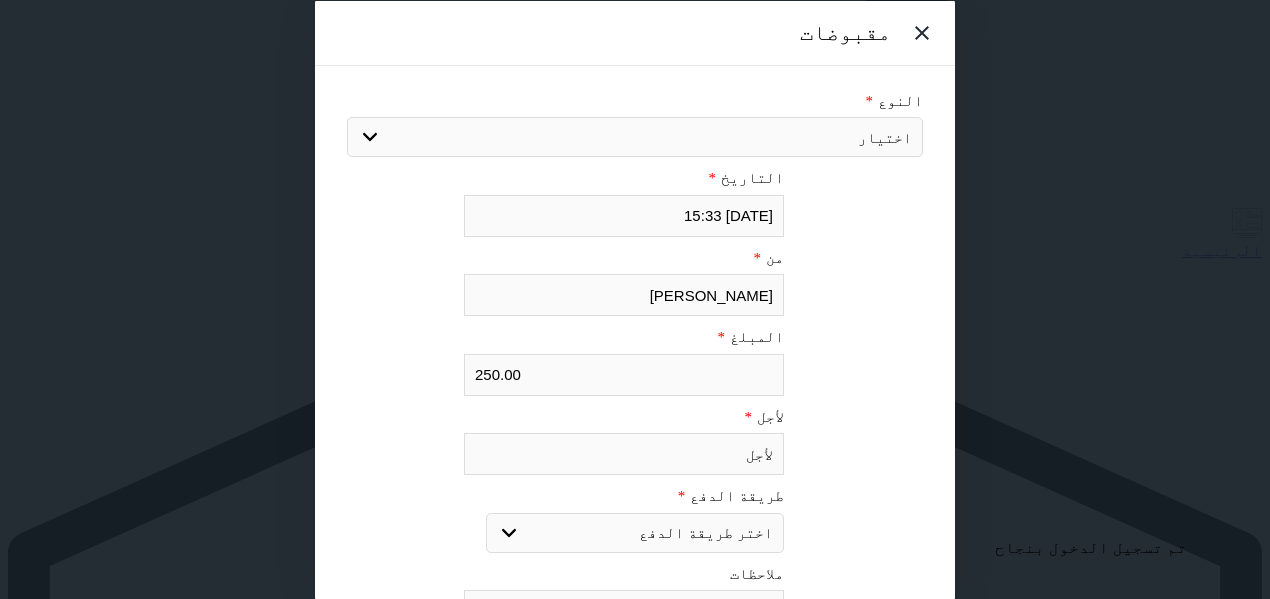 scroll, scrollTop: 1109, scrollLeft: 0, axis: vertical 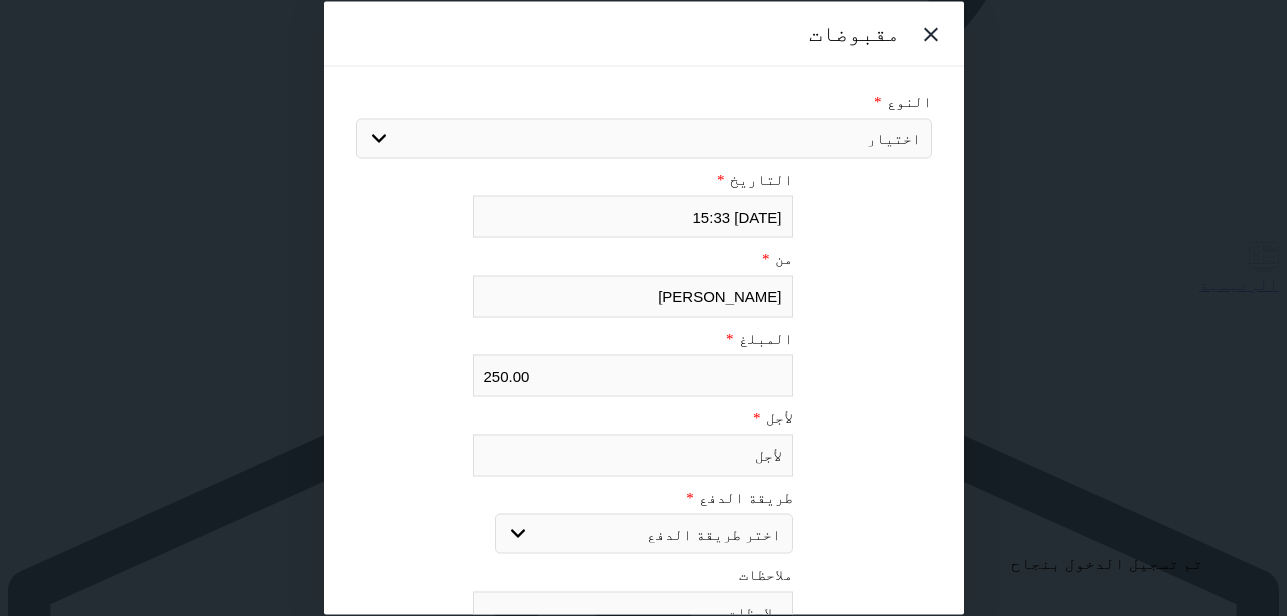 click on "اختيار   مقبوضات عامة قيمة إيجار فواتير تامين عربون لا ينطبق آخر مغسلة واي فاي - الإنترنت مواقف السيارات طعام الأغذية والمشروبات مشروبات المشروبات الباردة المشروبات الساخنة الإفطار غداء عشاء مخبز و كعك حمام سباحة الصالة الرياضية سبا و خدمات الجمال اختيار وإسقاط (خدمات النقل) ميني بار كابل - تلفزيون سرير إضافي تصفيف الشعر التسوق خدمات الجولات السياحية المنظمة خدمات الدليل السياحي" at bounding box center [644, 138] 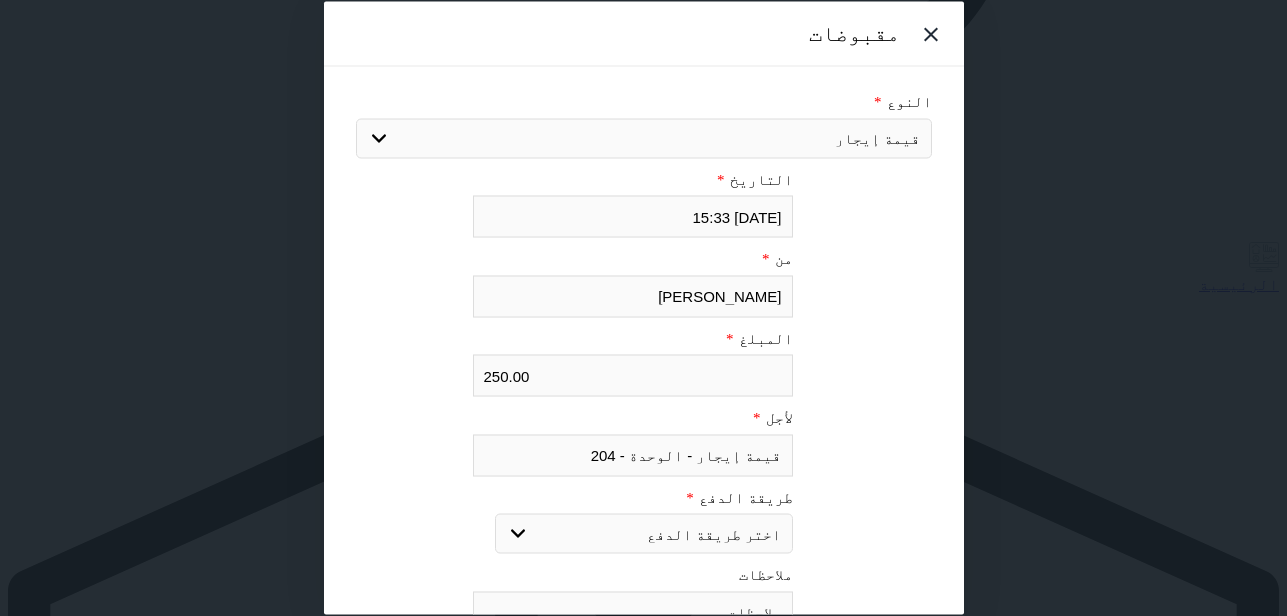 click on "اختر طريقة الدفع   دفع نقدى   تحويل بنكى   مدى   بطاقة ائتمان   آجل" at bounding box center [644, 534] 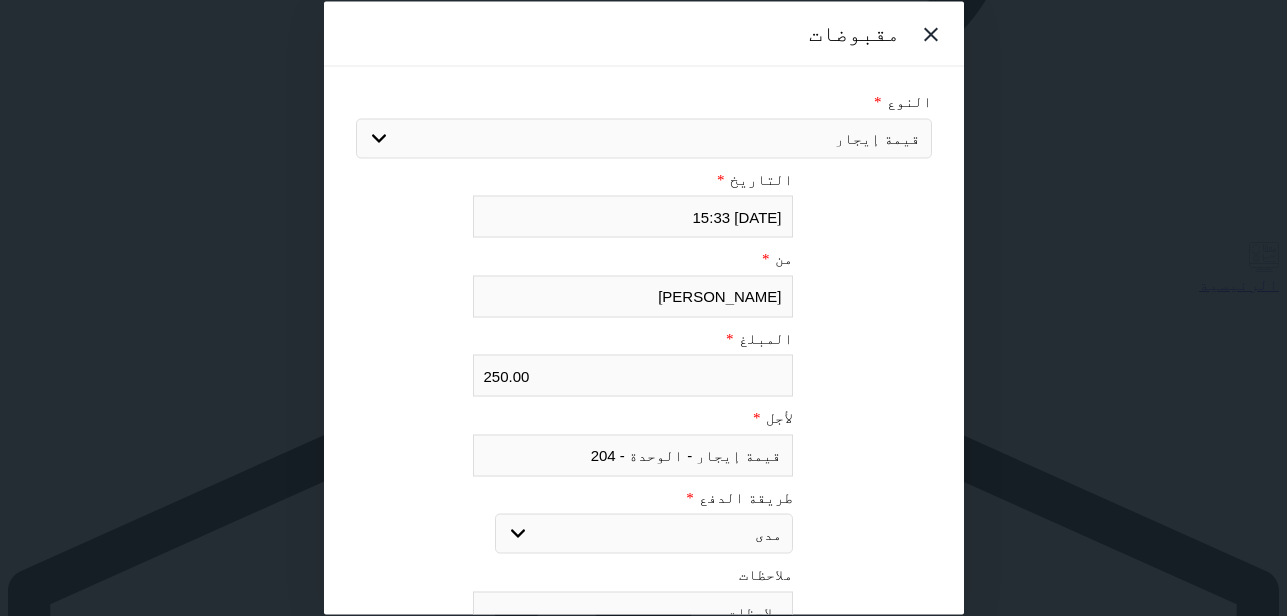 click on "مدى" at bounding box center [0, 0] 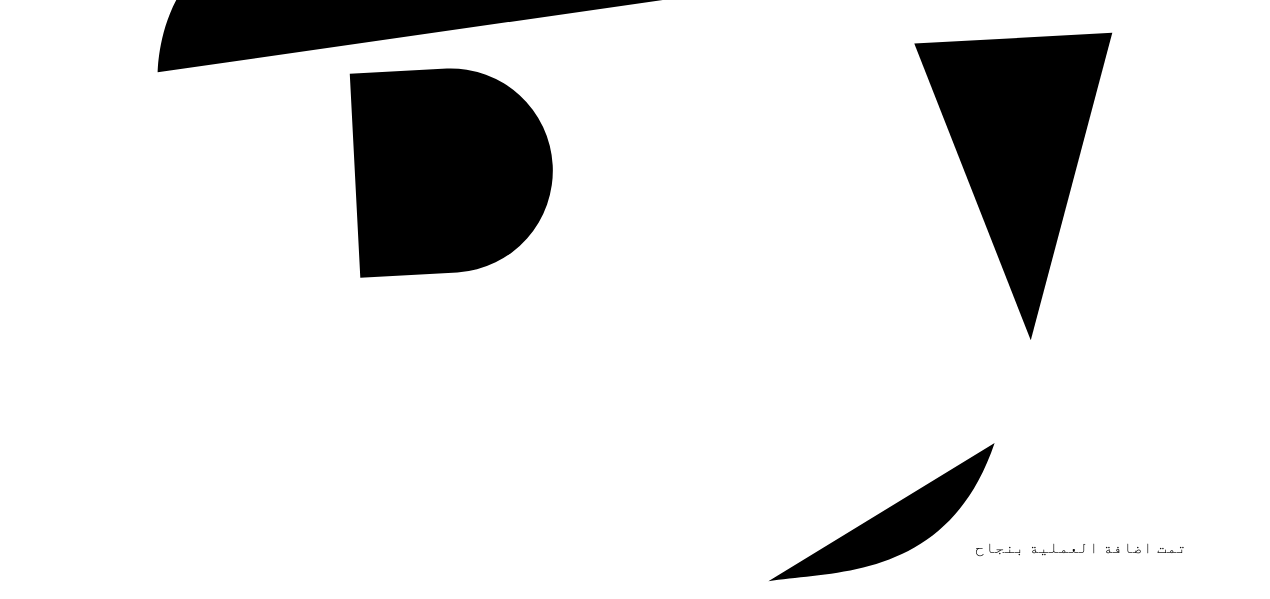 scroll, scrollTop: 0, scrollLeft: 0, axis: both 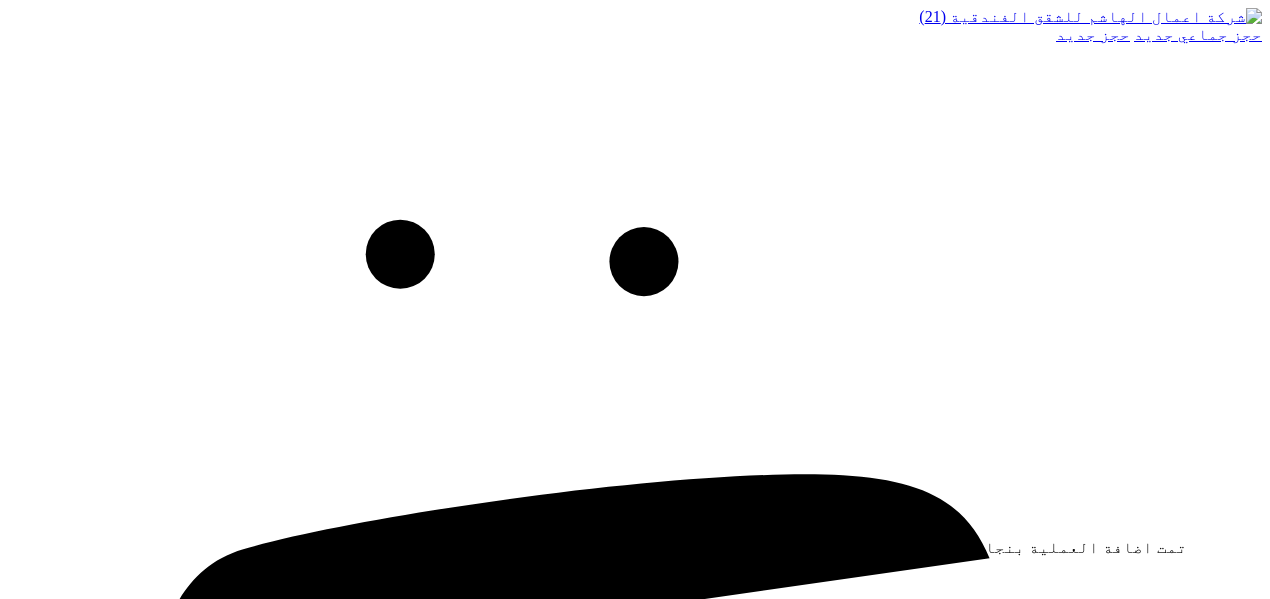 click 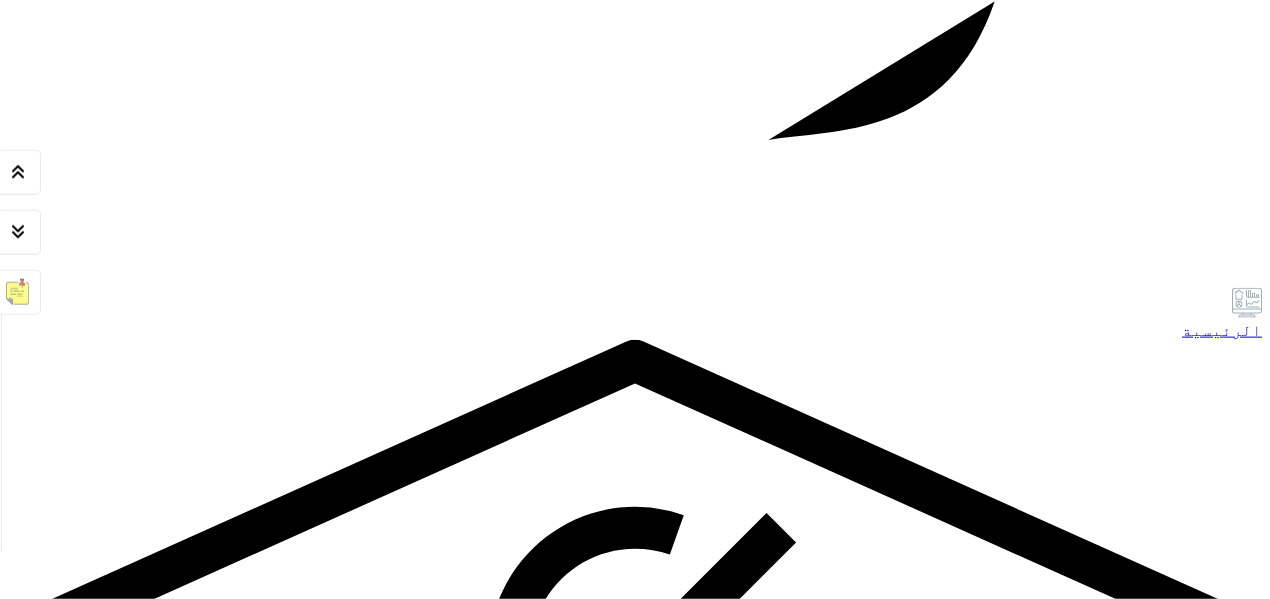 scroll, scrollTop: 1086, scrollLeft: 0, axis: vertical 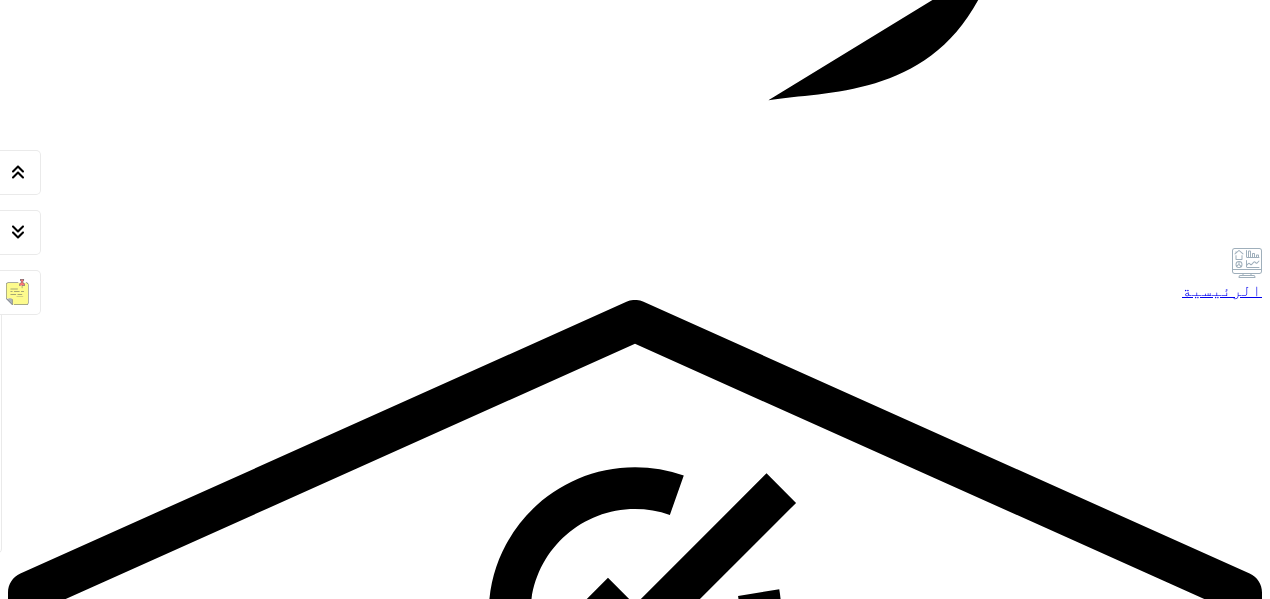 click on "عرض رصيد الصندوق" at bounding box center (104, 3240) 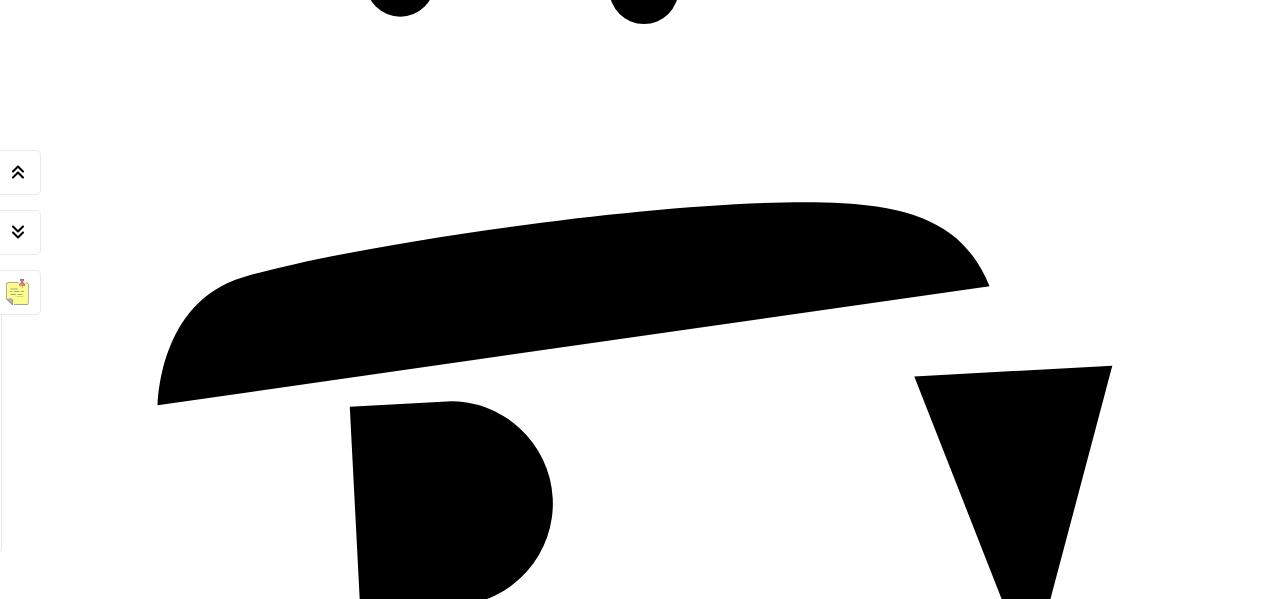 scroll, scrollTop: 378, scrollLeft: 0, axis: vertical 